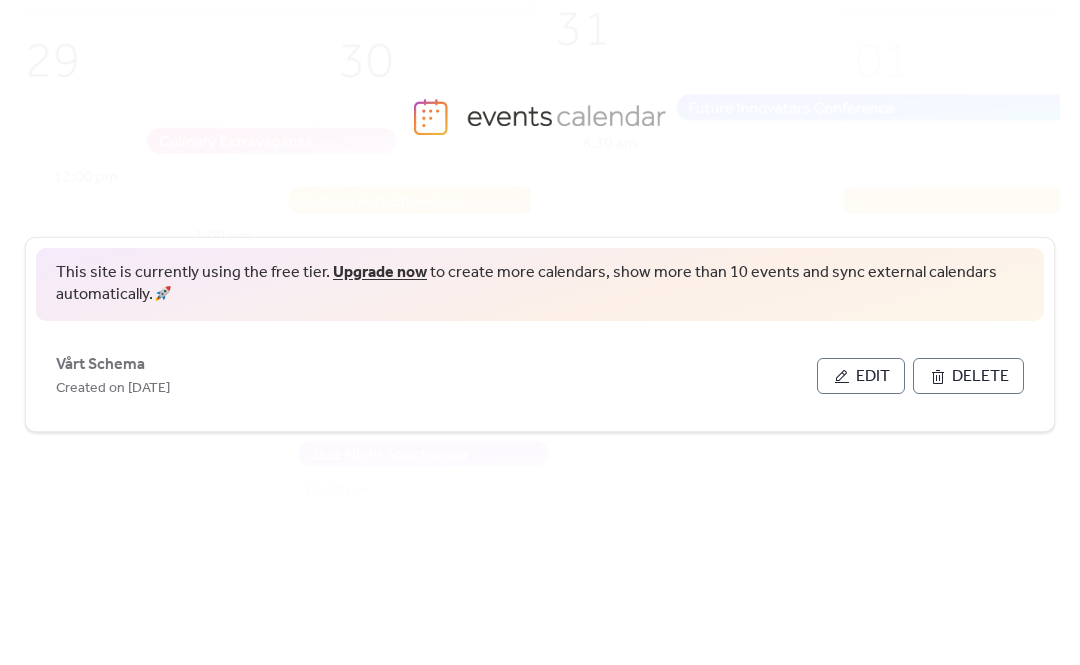 scroll, scrollTop: 0, scrollLeft: 0, axis: both 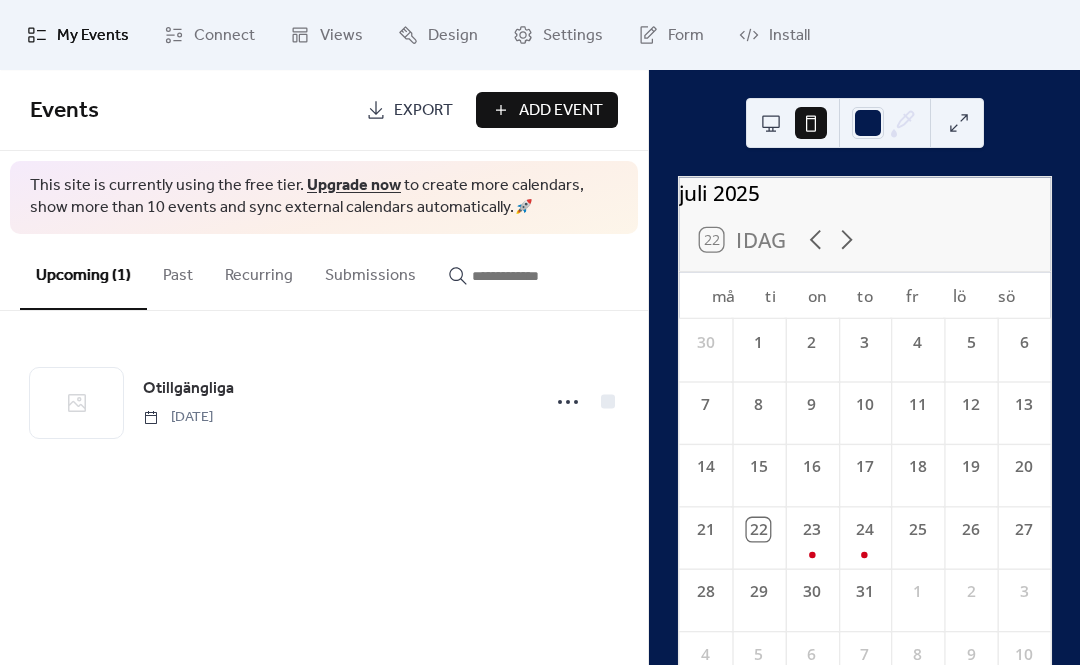 click on "Install" at bounding box center [789, 36] 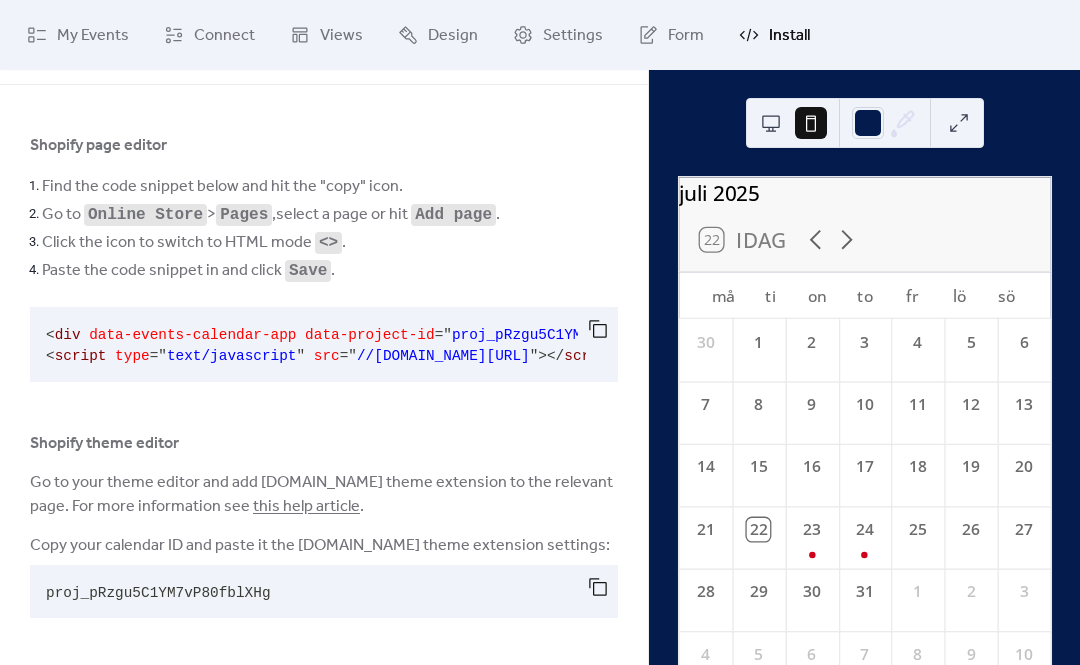 scroll, scrollTop: 65, scrollLeft: 0, axis: vertical 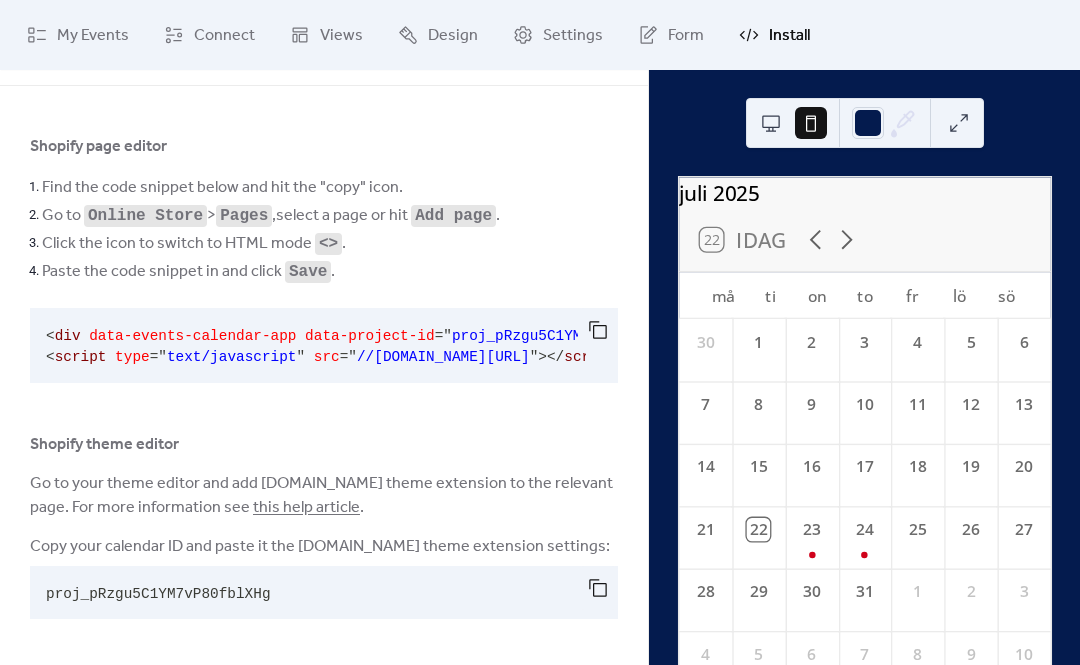 click at bounding box center (598, 588) 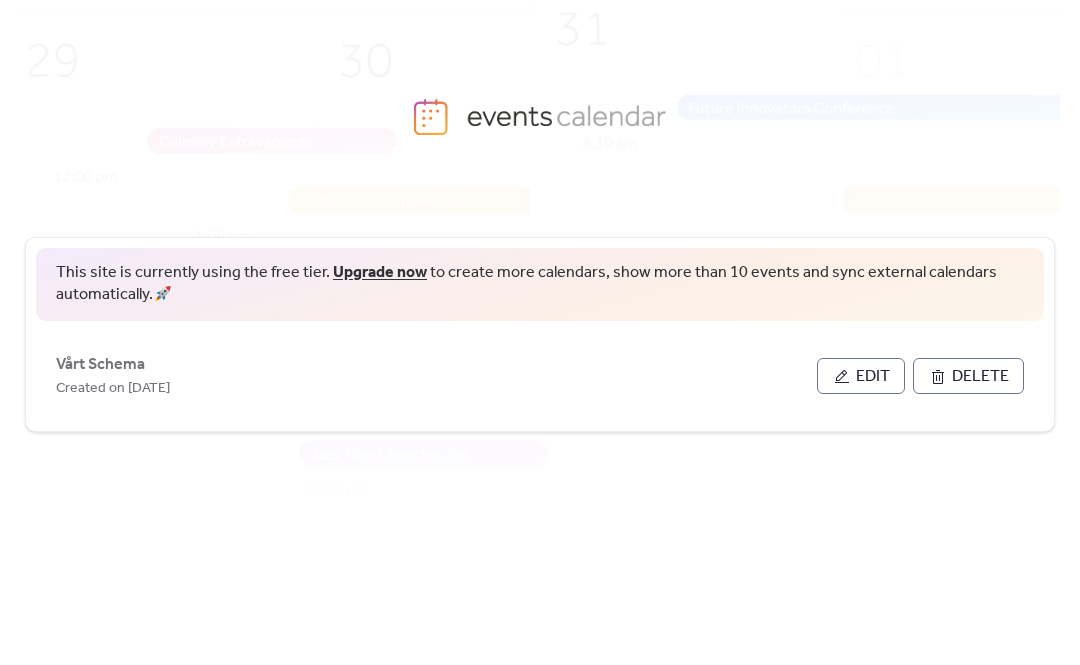 scroll, scrollTop: 0, scrollLeft: 0, axis: both 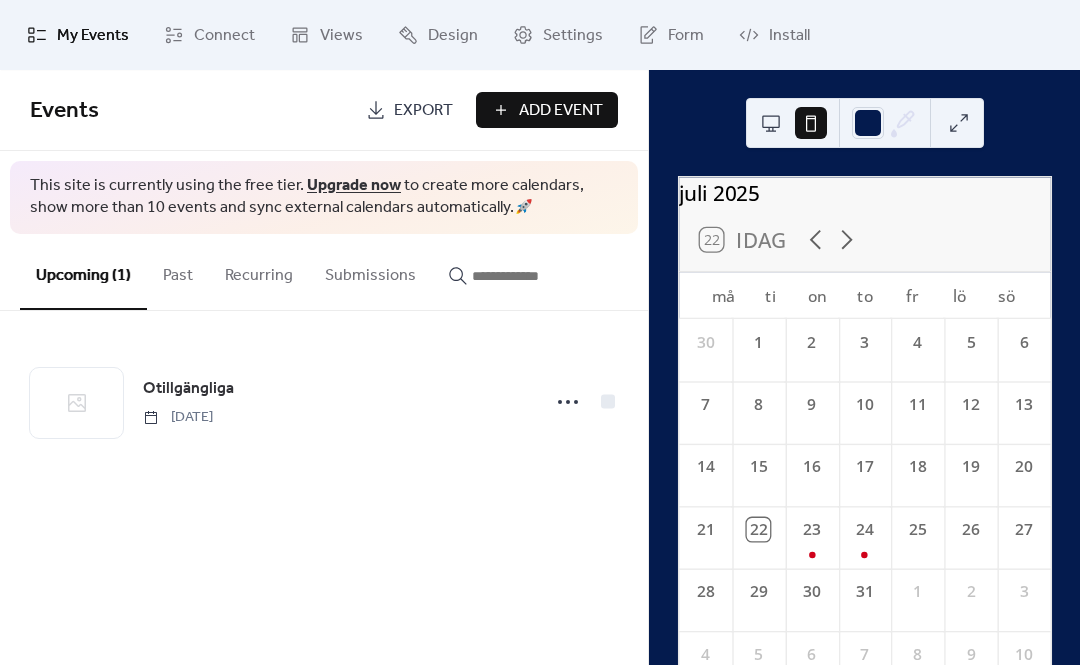 click 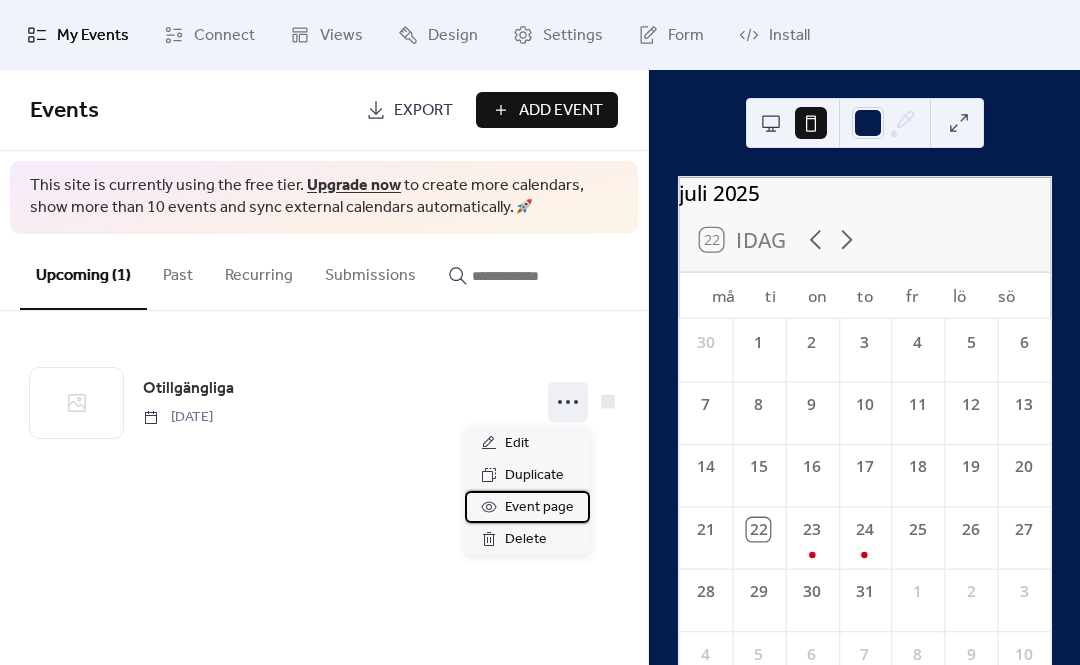 click 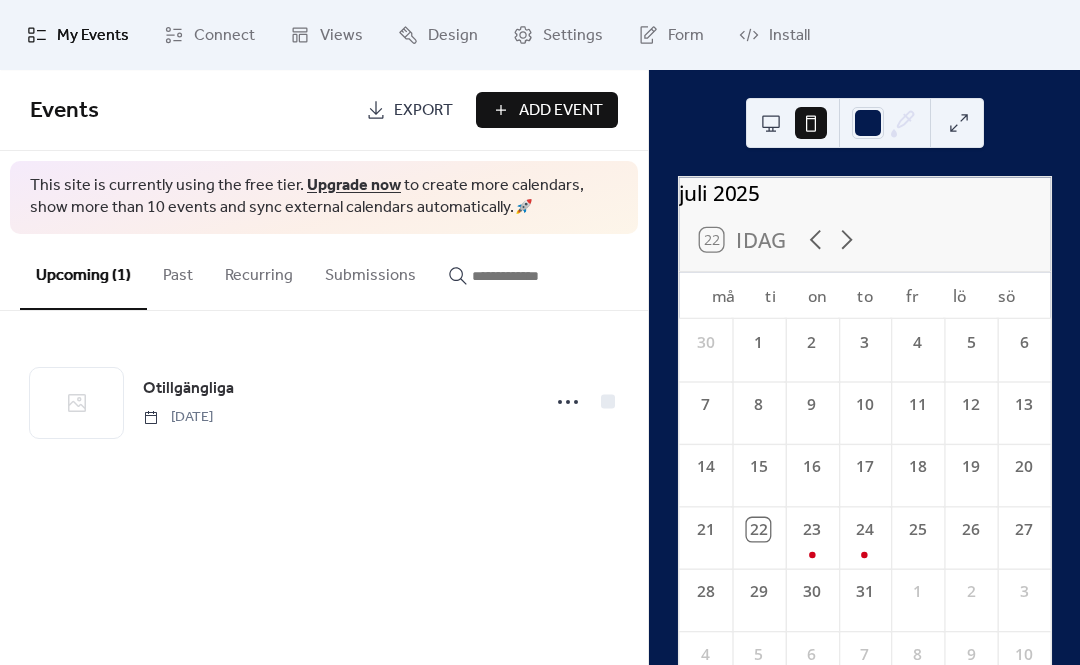 click on "Export" at bounding box center (409, 110) 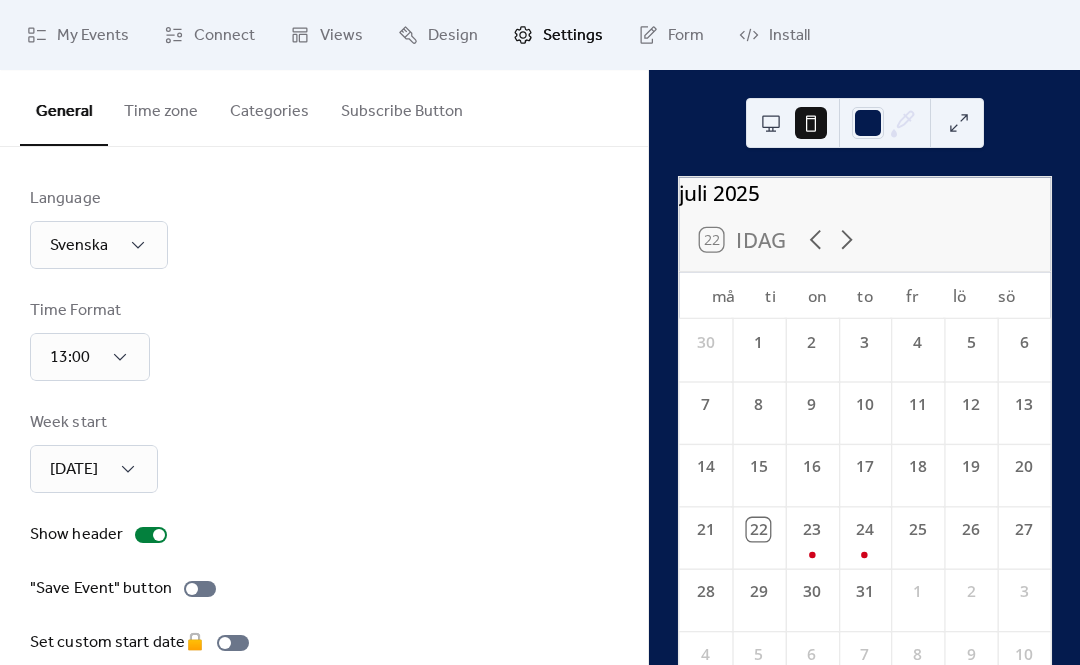 click on "My Events" at bounding box center (78, 35) 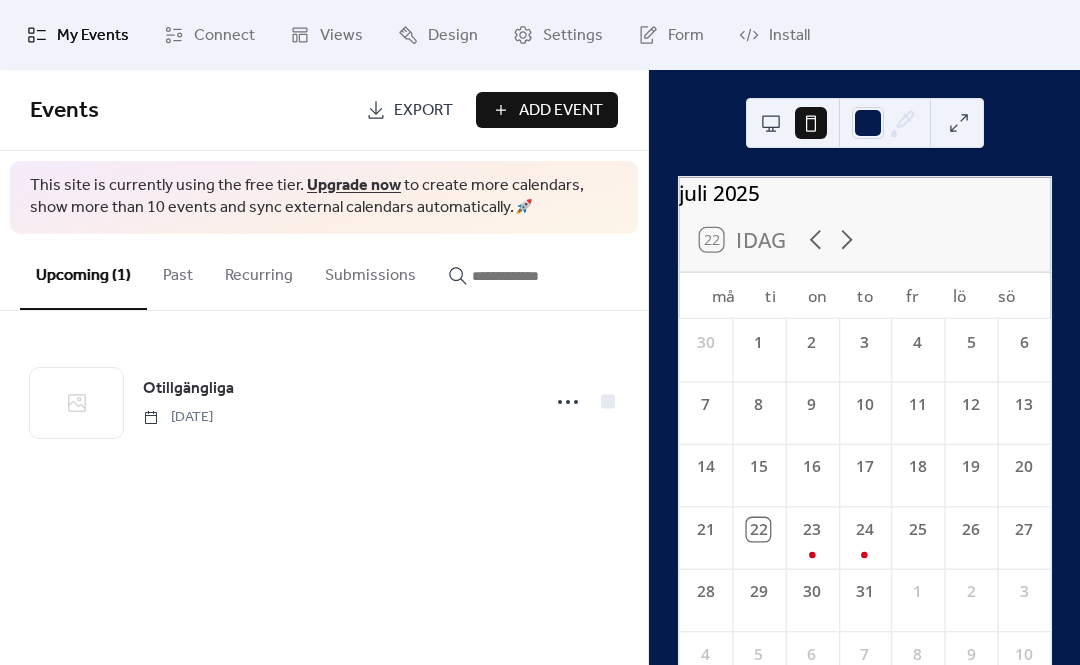click on "Connect" at bounding box center (209, 35) 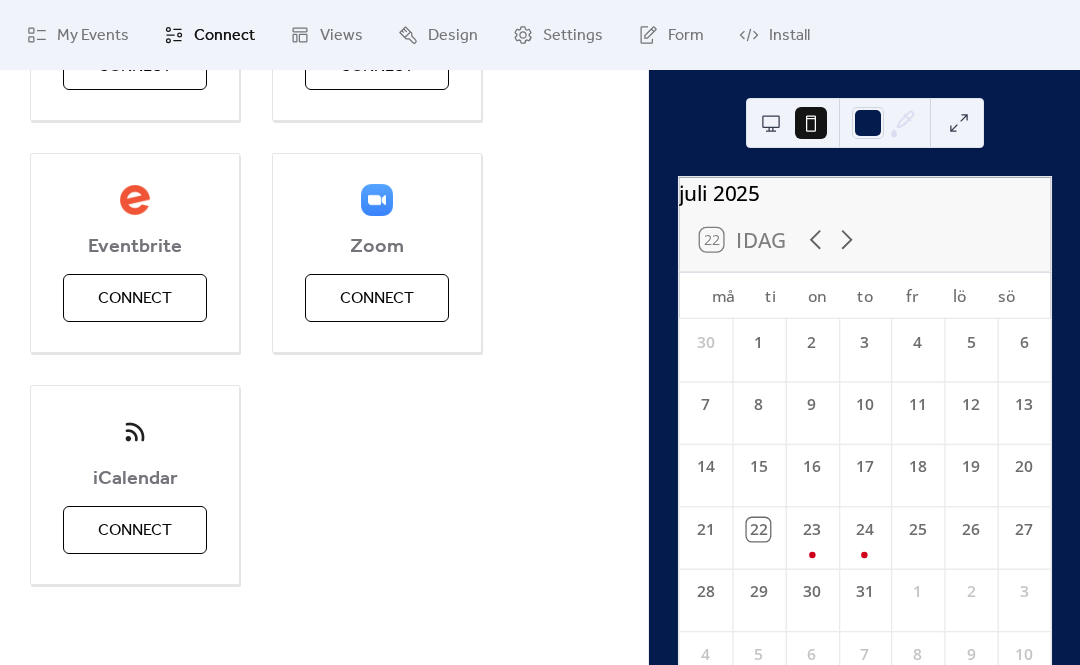 scroll, scrollTop: 427, scrollLeft: 0, axis: vertical 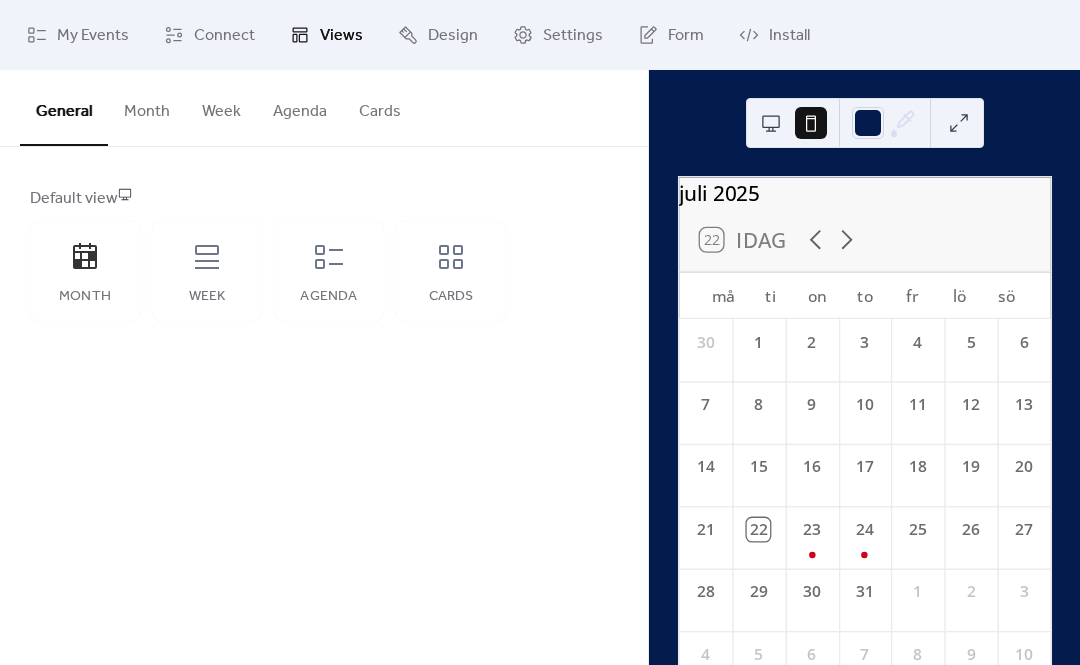 click on "Week" at bounding box center [207, 271] 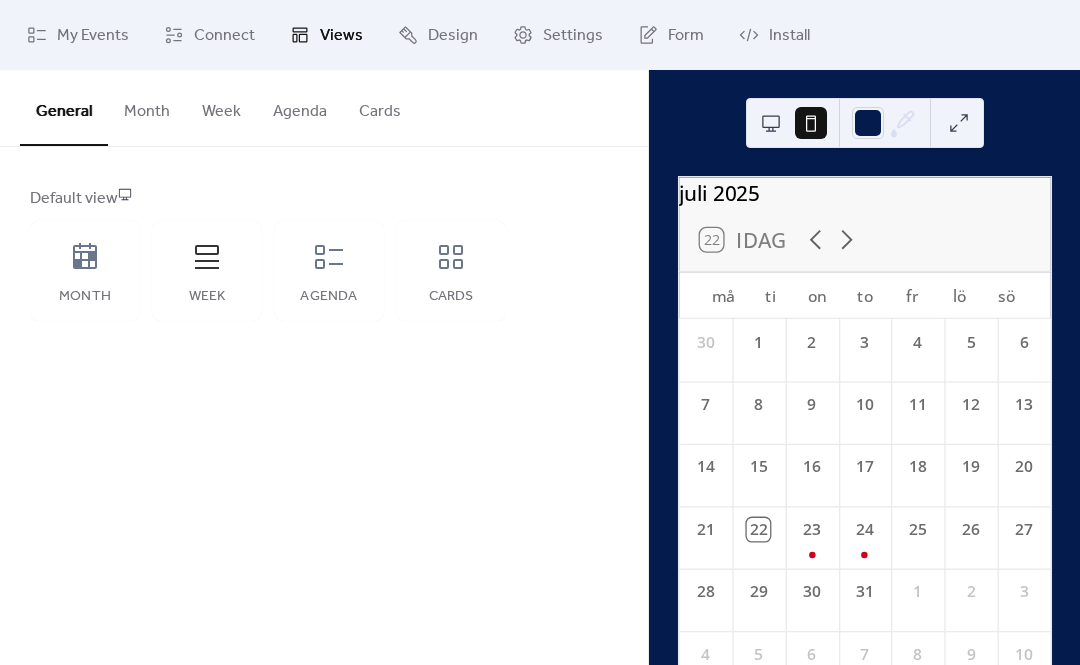 click 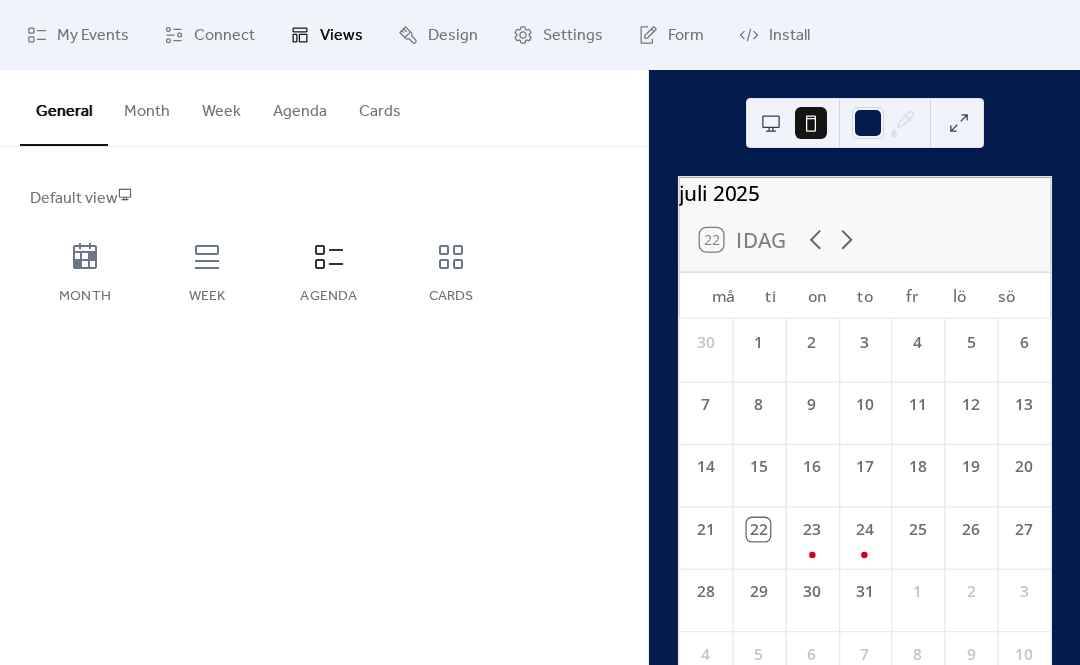 click on "Week" at bounding box center [207, 271] 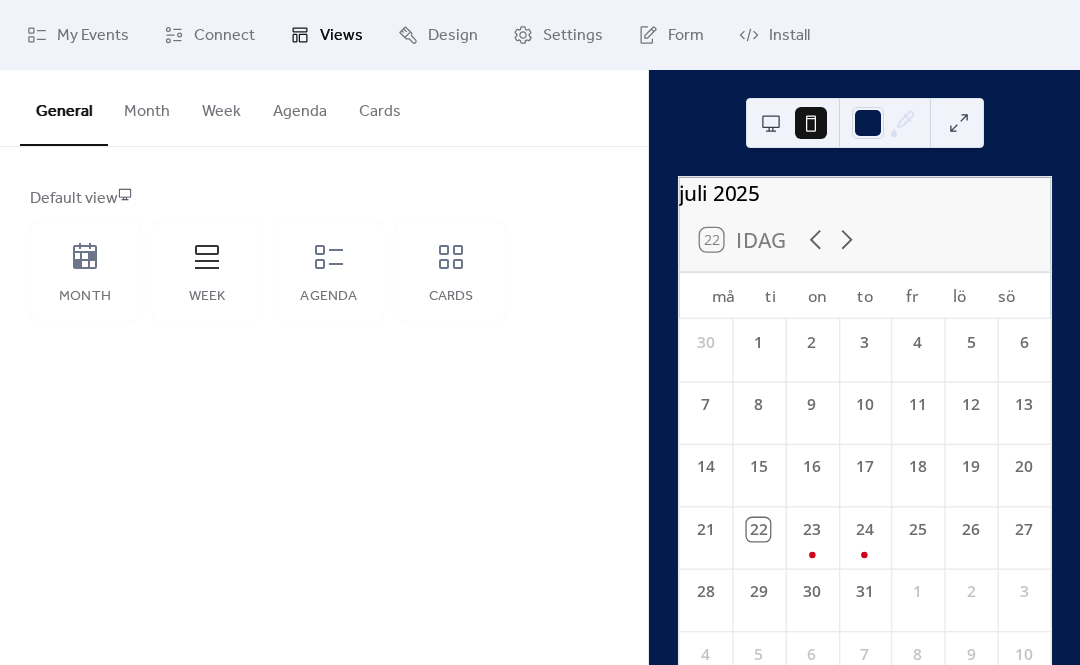 click on "Month" at bounding box center (85, 271) 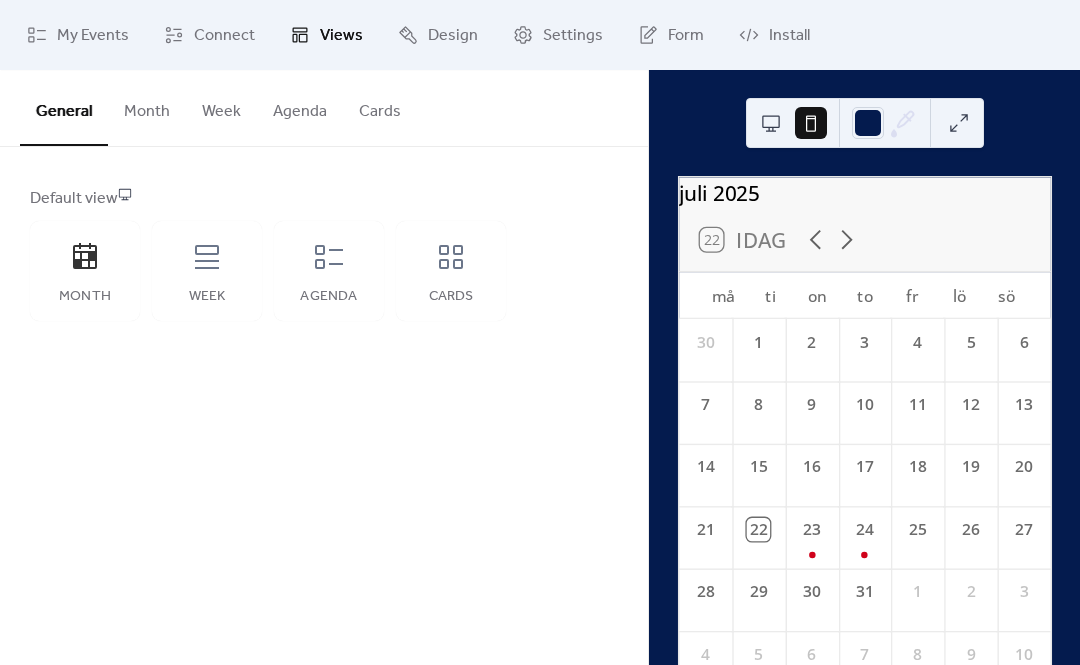 click on "Week" at bounding box center (207, 297) 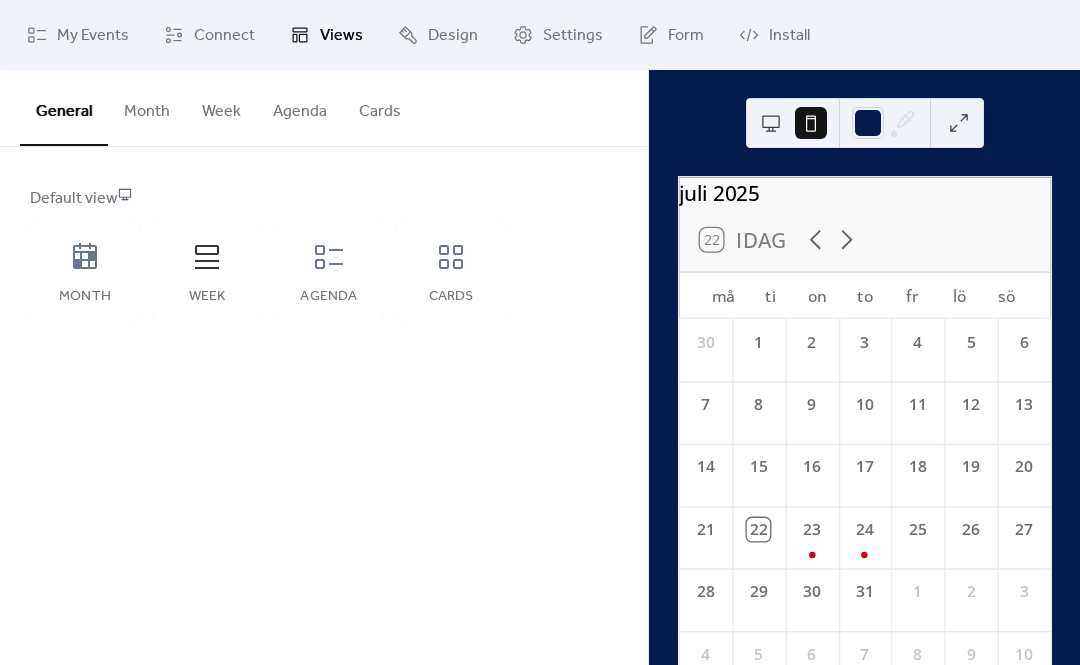 click on "Month" at bounding box center (147, 107) 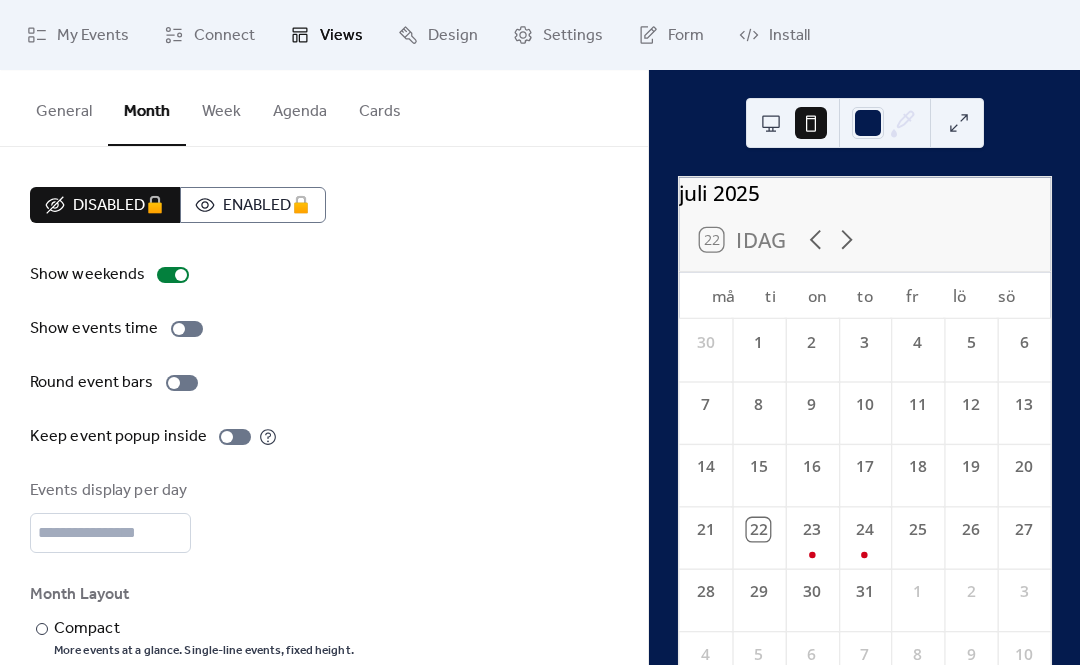 click on "General" at bounding box center (64, 107) 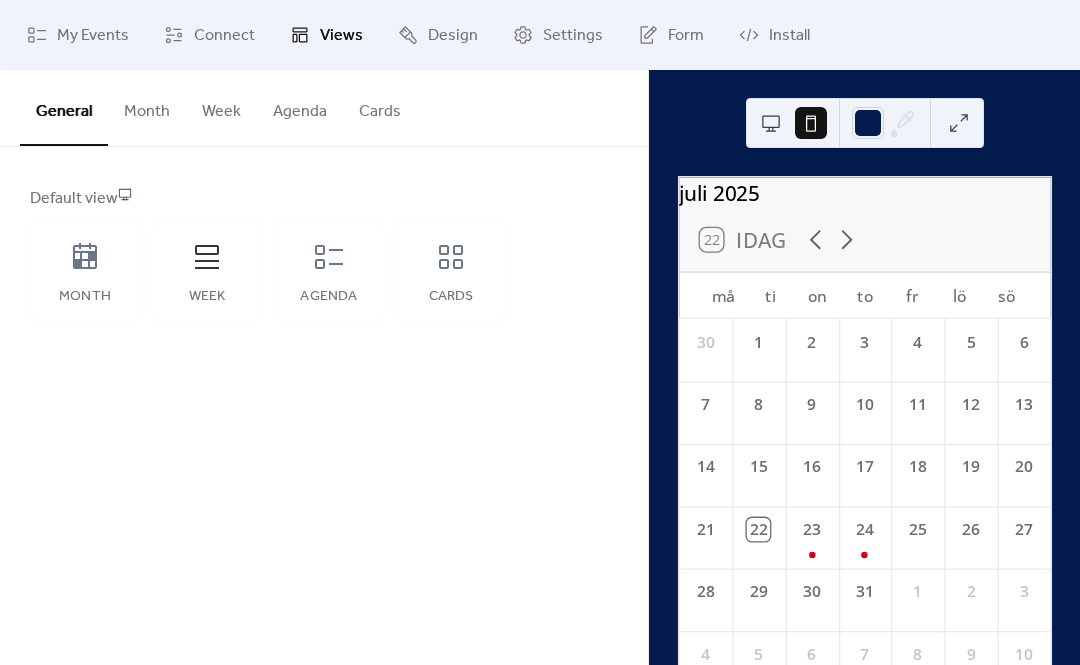 click 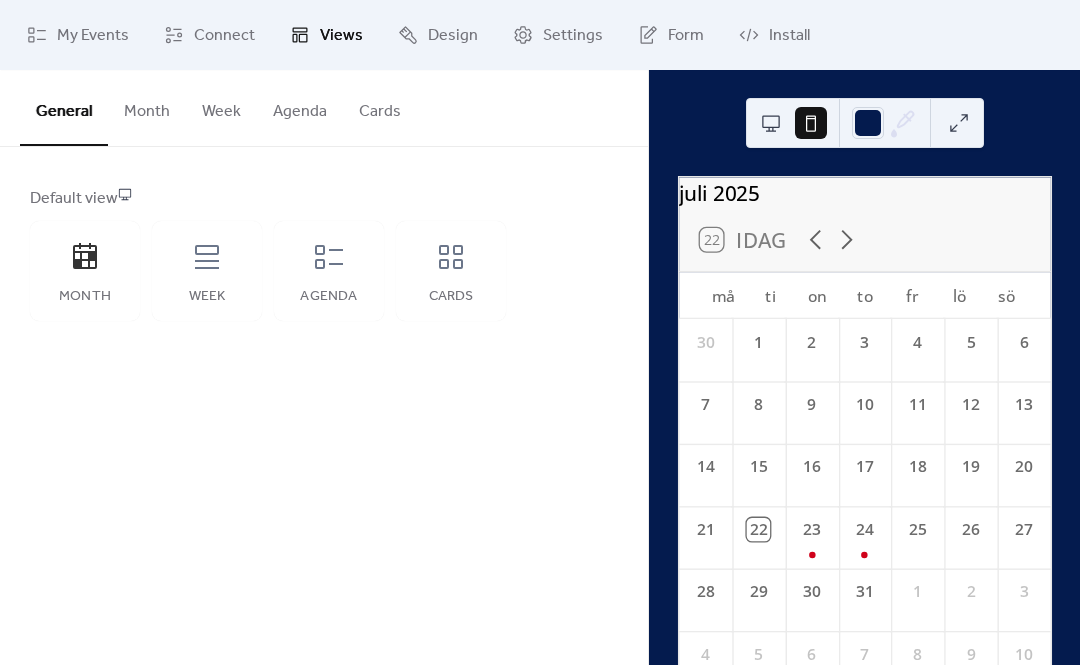 click on "Month" at bounding box center [147, 107] 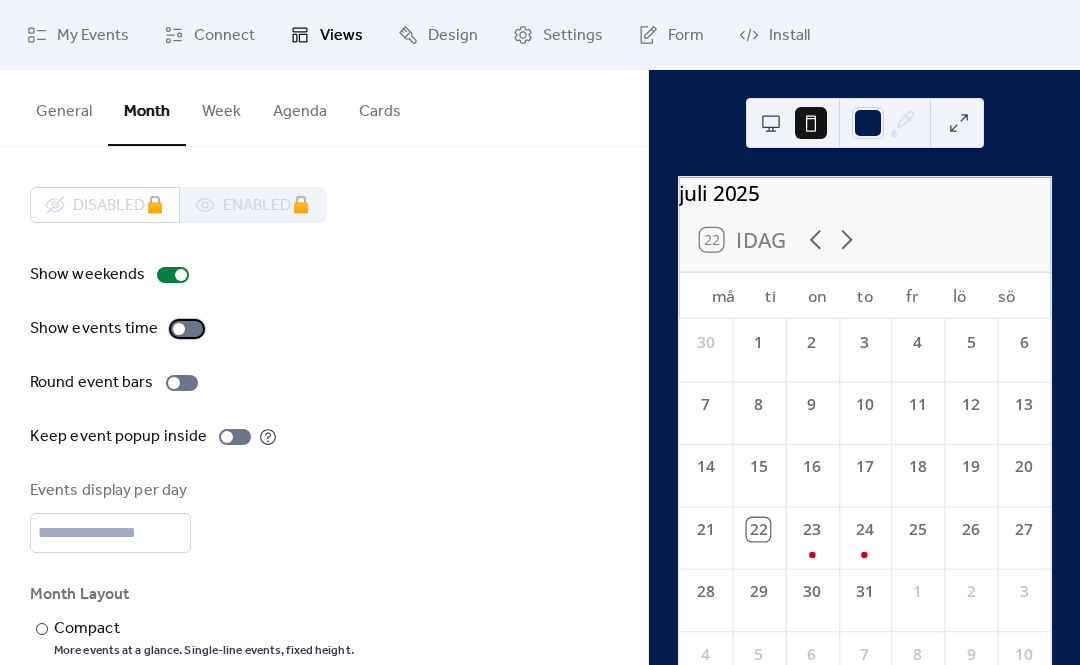 click at bounding box center [187, 329] 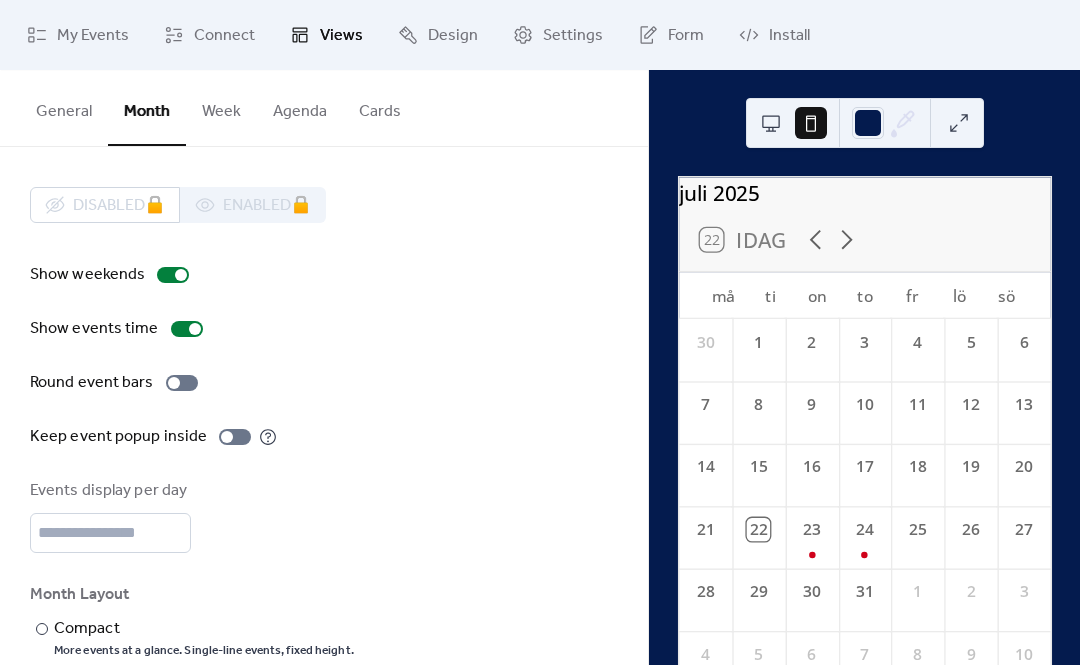 click on "Show weekends Show events time Round event bars Keep event popup inside Events display per day * Month Layout ​ Compact More events at a glance. Single-line events, fixed height. ​ Expanded Enhanced readability. Wrapped event titles, flexible height." at bounding box center [324, 490] 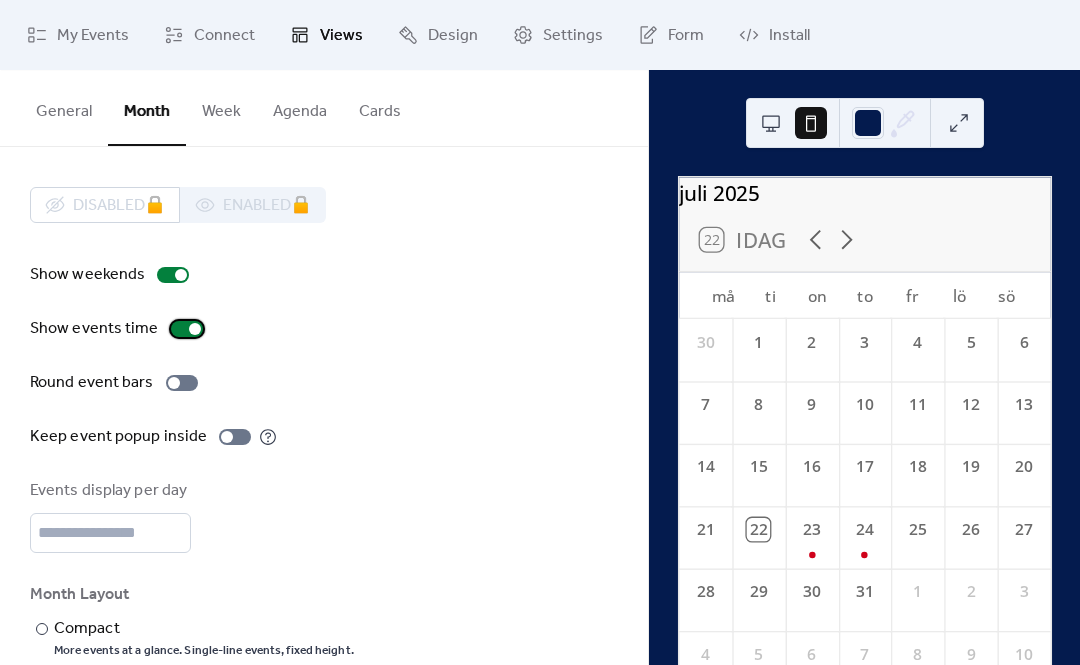 click at bounding box center (187, 329) 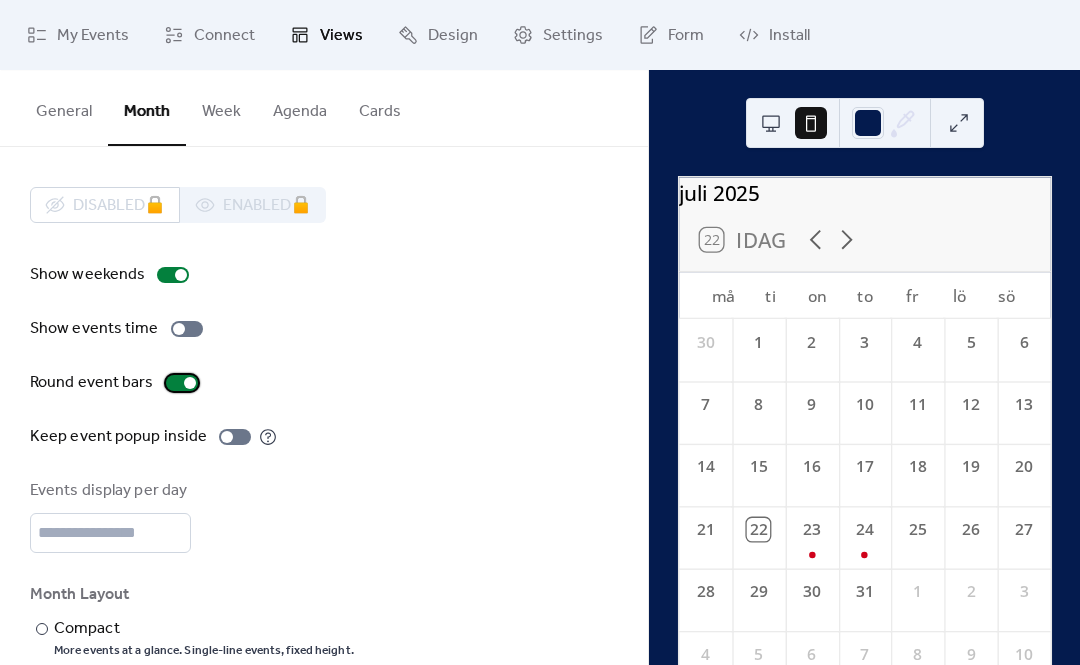 click on "Round event bars" at bounding box center (118, 383) 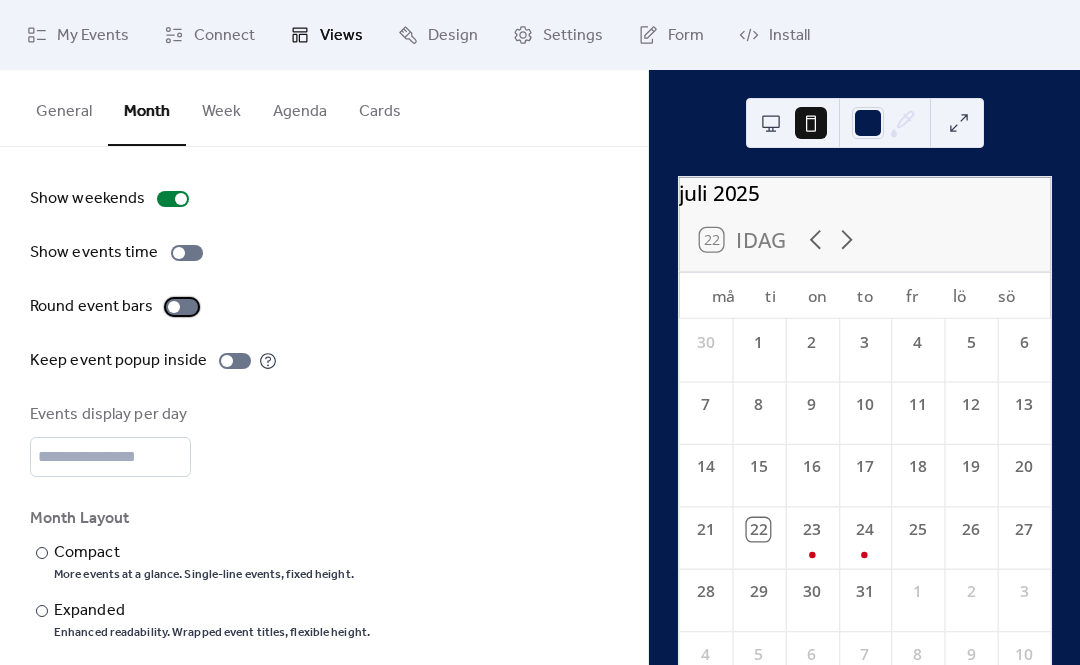 scroll, scrollTop: 57, scrollLeft: 0, axis: vertical 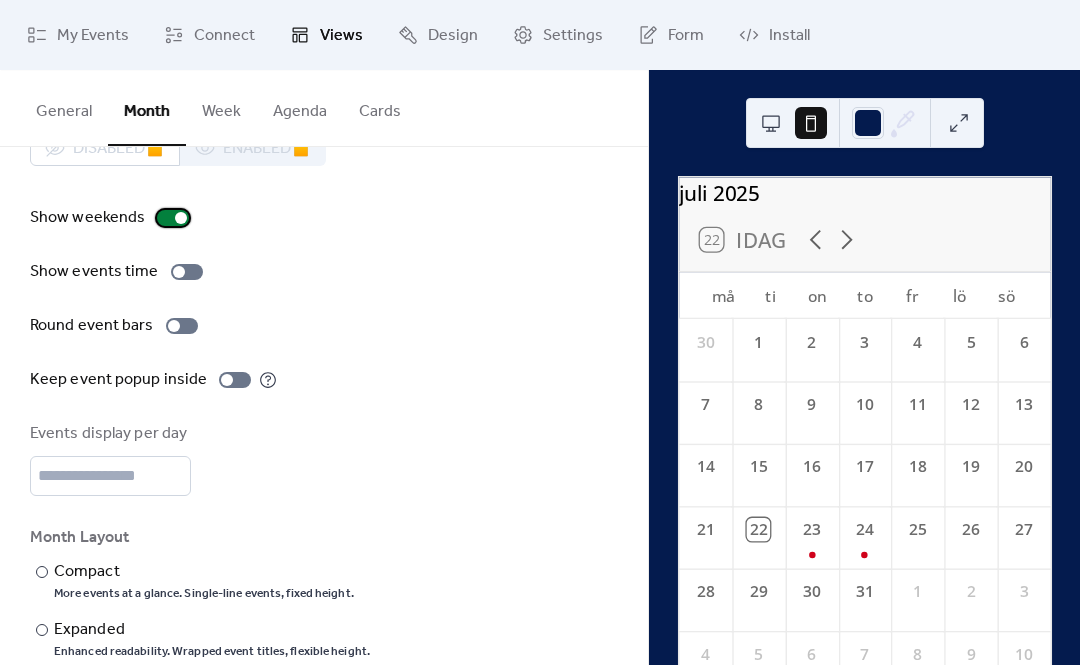 click at bounding box center [173, 218] 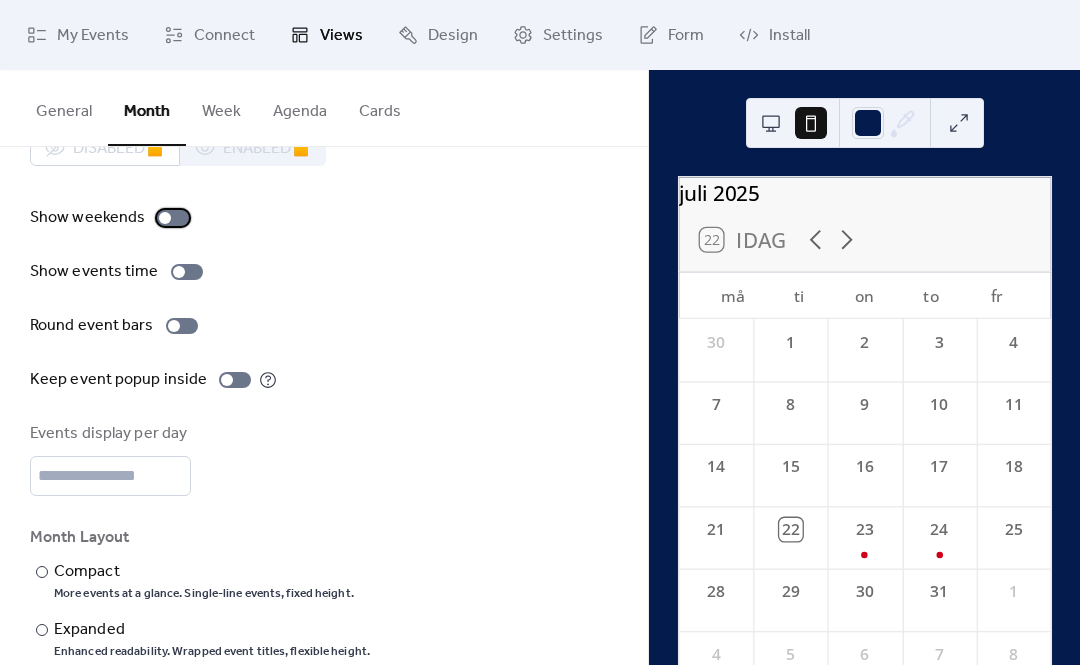 click on "Show weekends" at bounding box center [113, 218] 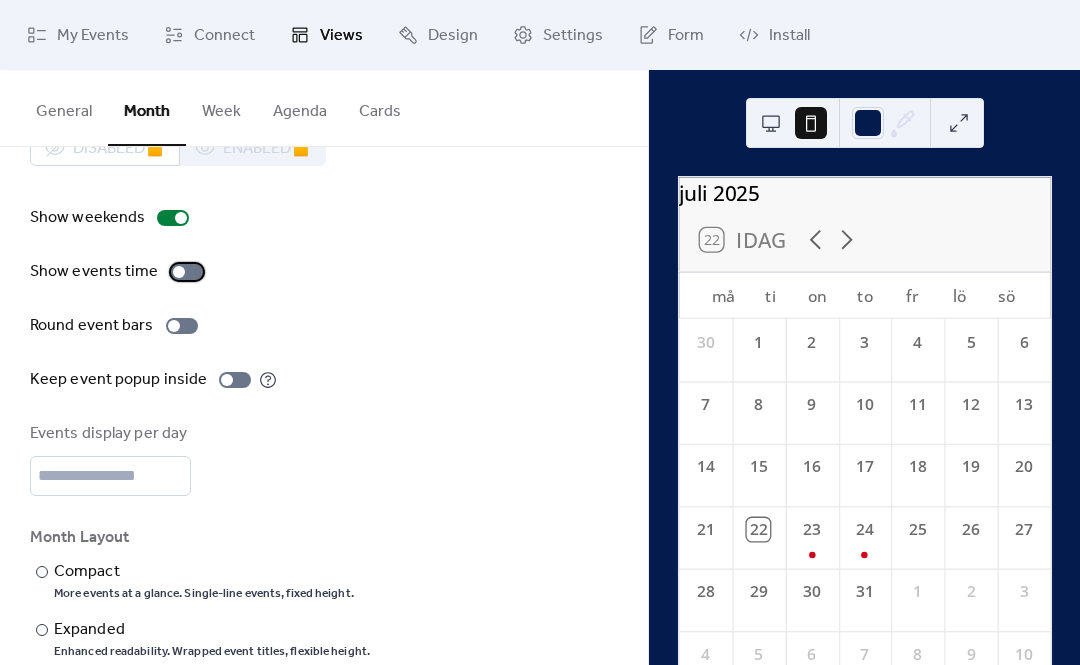click on "Show events time" at bounding box center [120, 272] 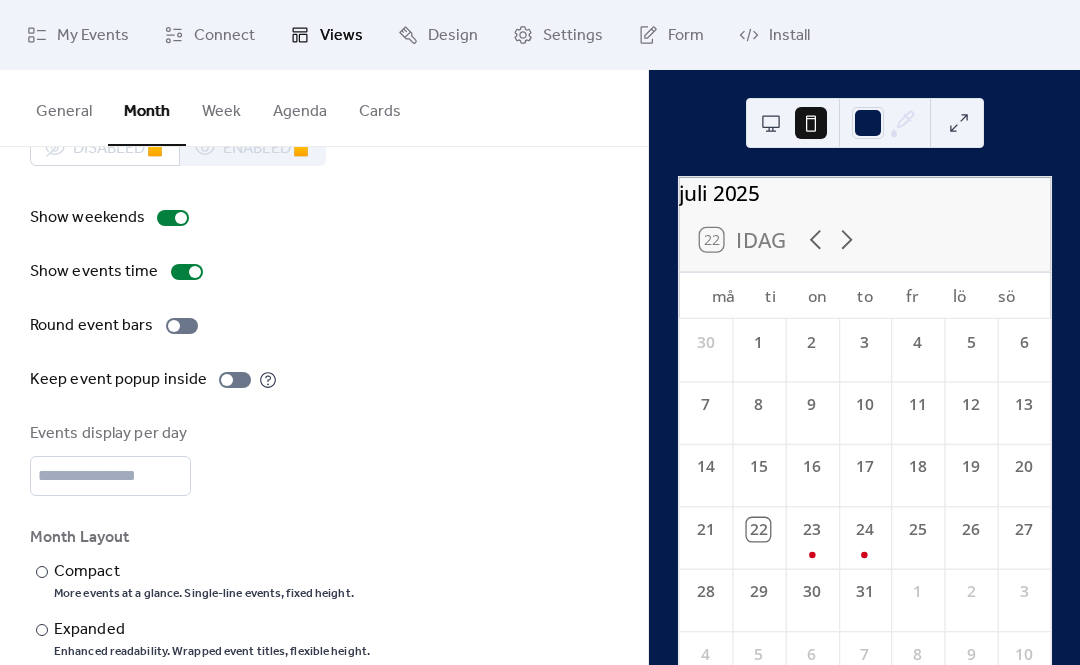 click on "23" at bounding box center [811, 537] 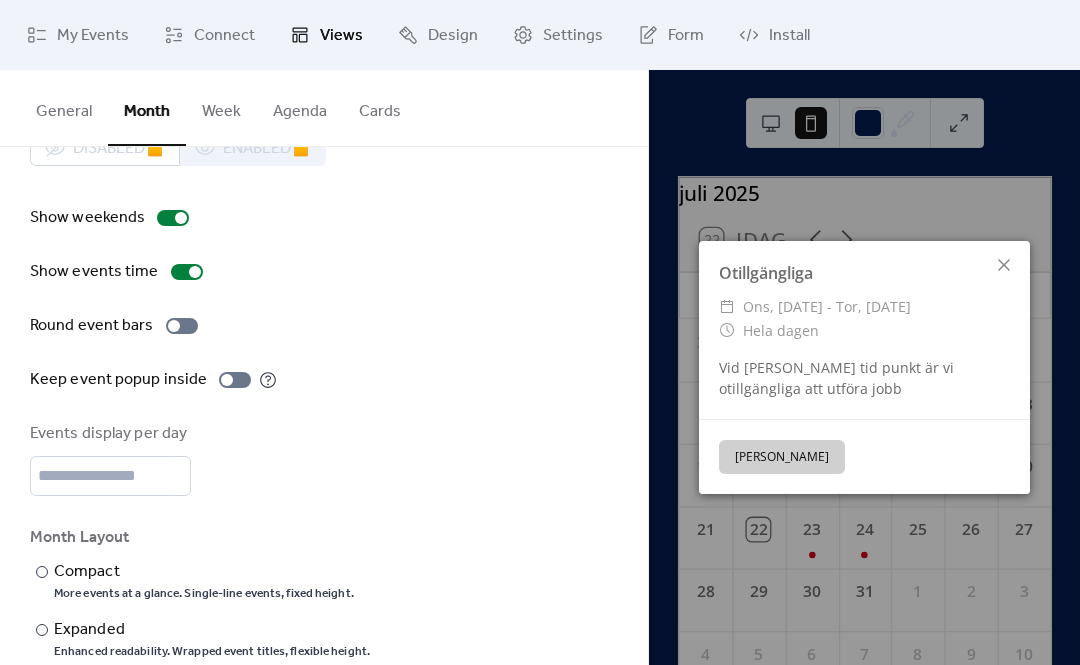 click 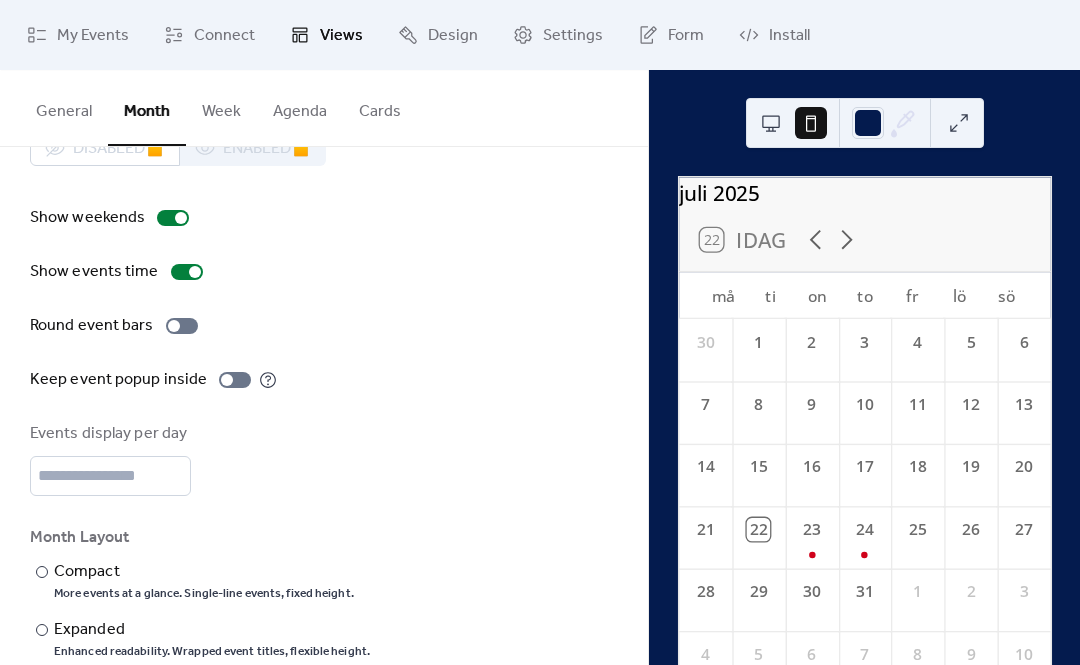 scroll, scrollTop: 59, scrollLeft: 0, axis: vertical 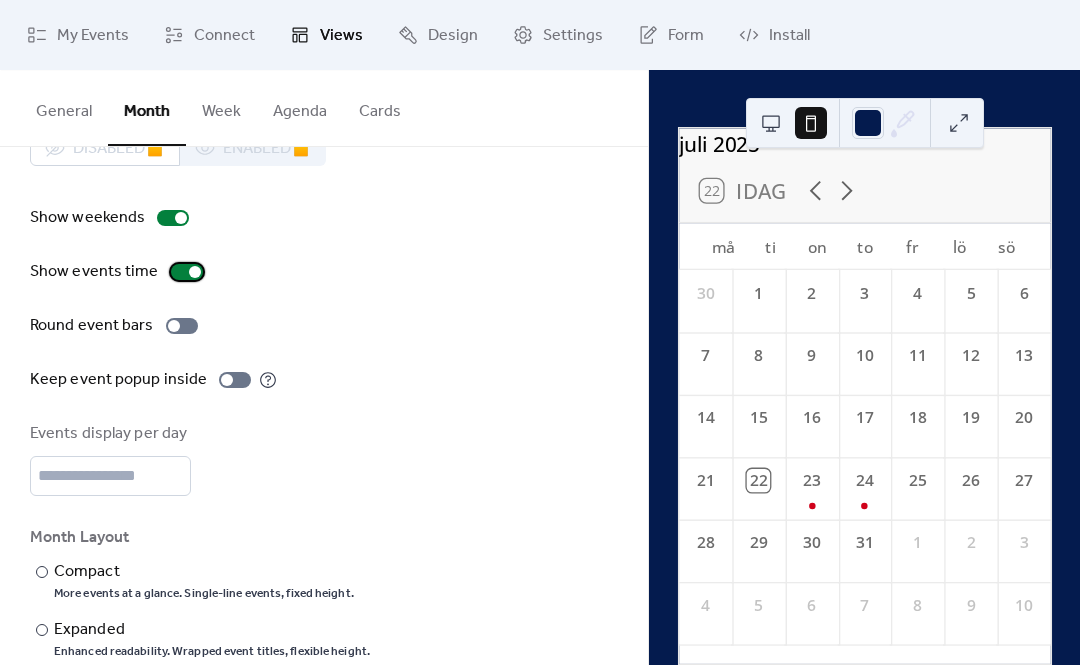 click at bounding box center (187, 272) 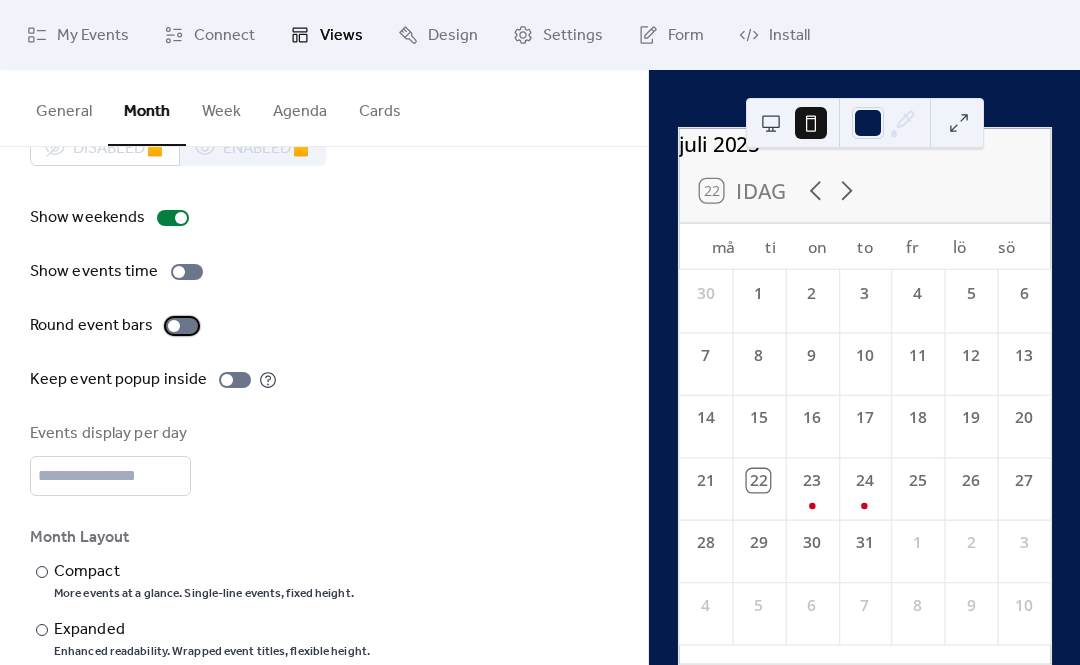 click at bounding box center [182, 326] 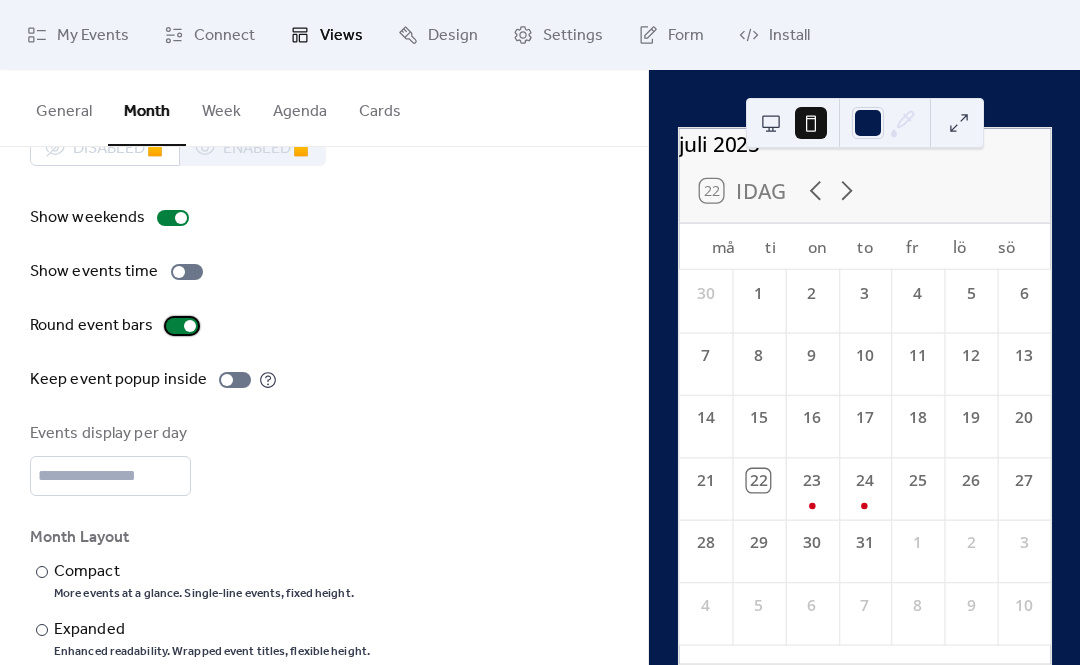 click on "Round event bars" at bounding box center [118, 326] 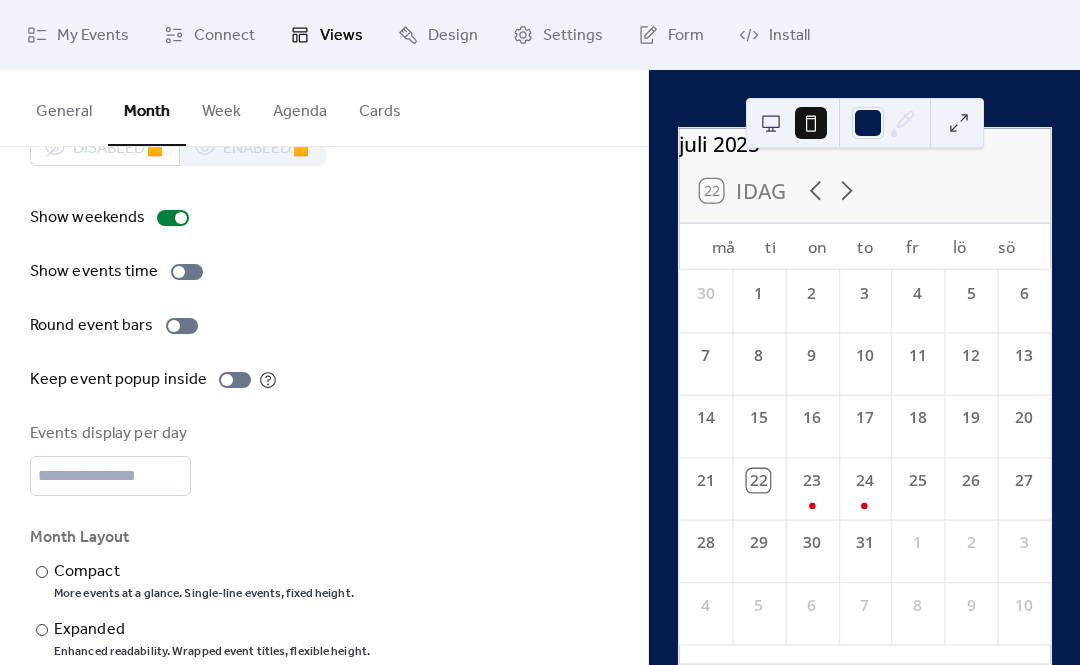 click 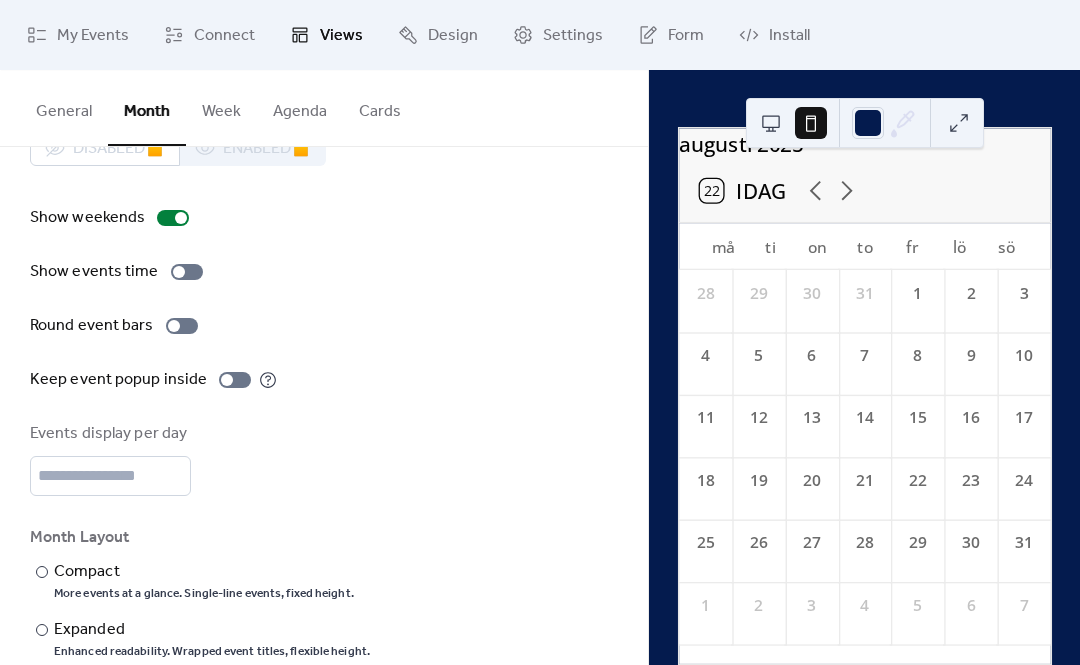 click 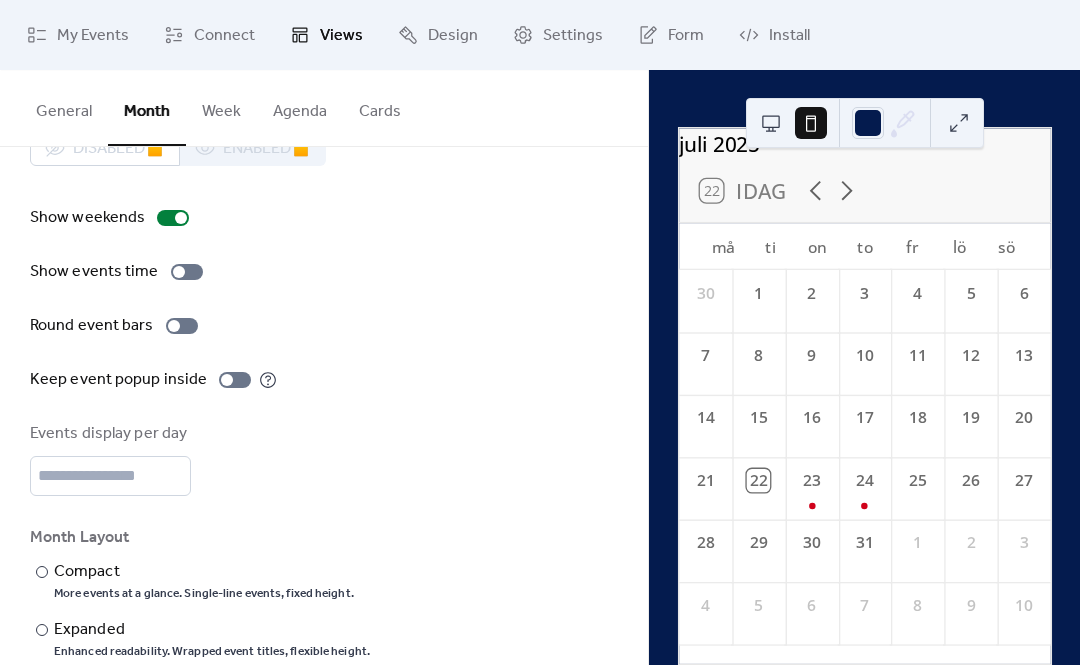 click 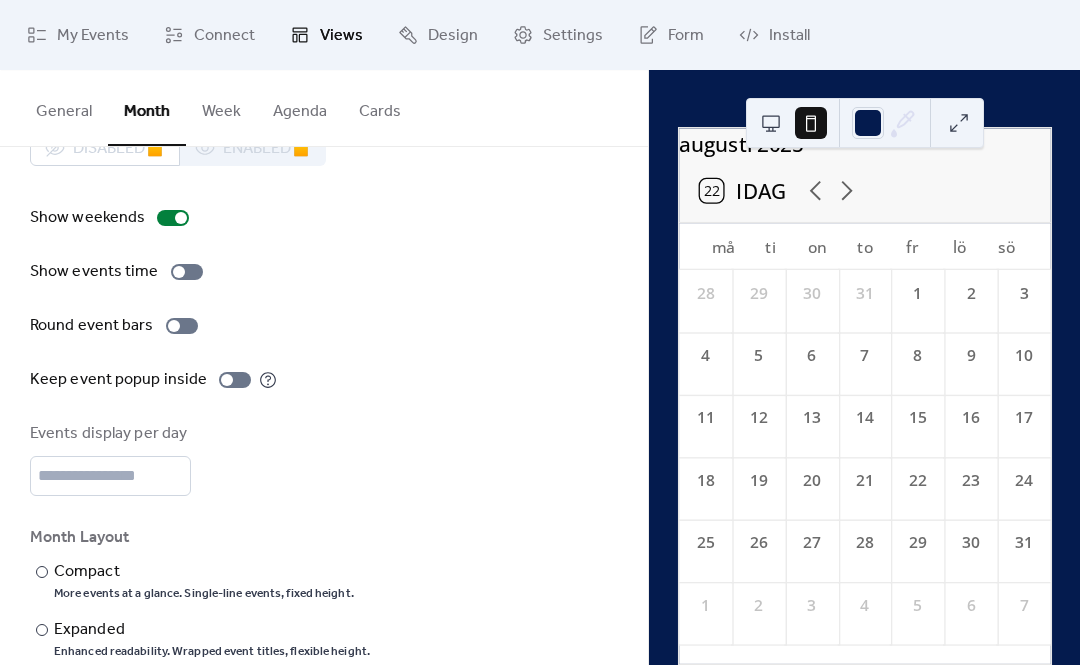 click 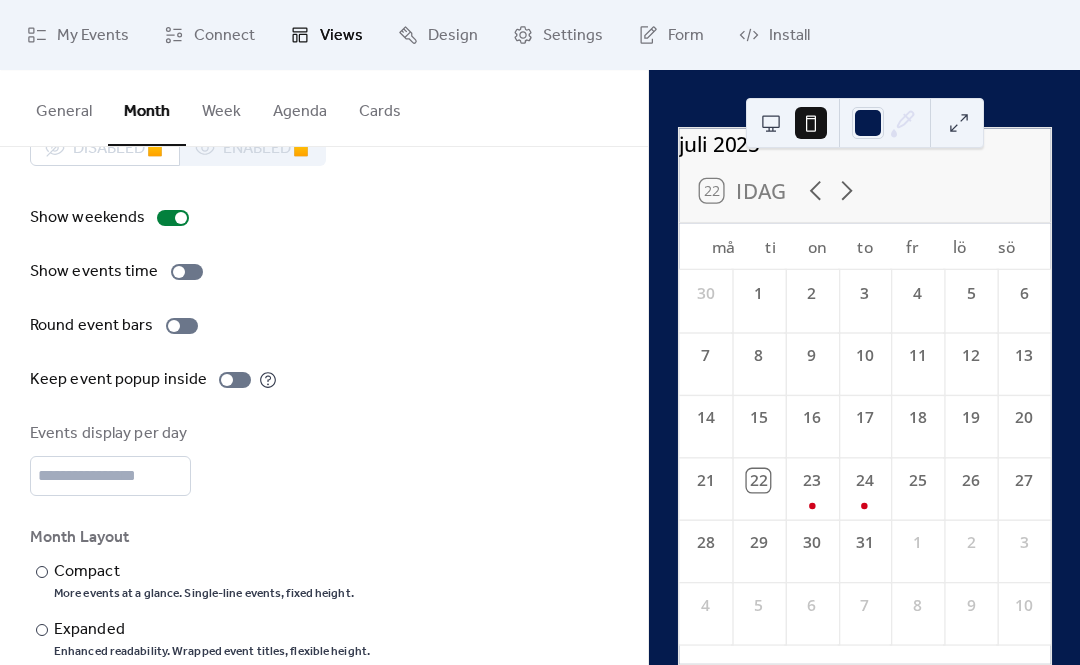 click on "Cards" at bounding box center [380, 107] 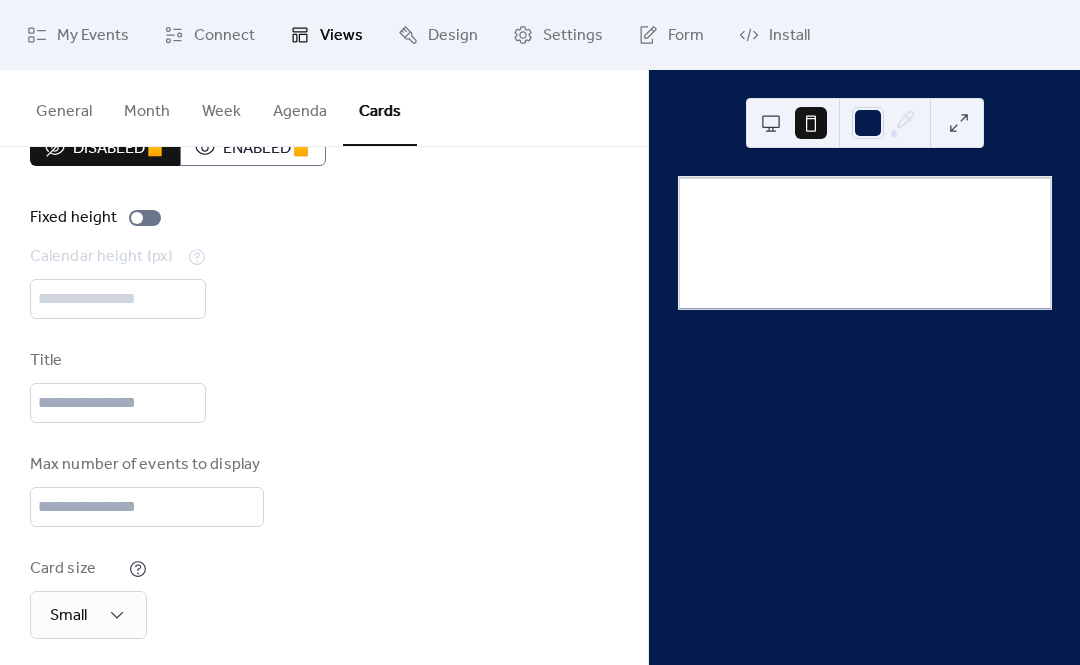 scroll, scrollTop: 0, scrollLeft: 0, axis: both 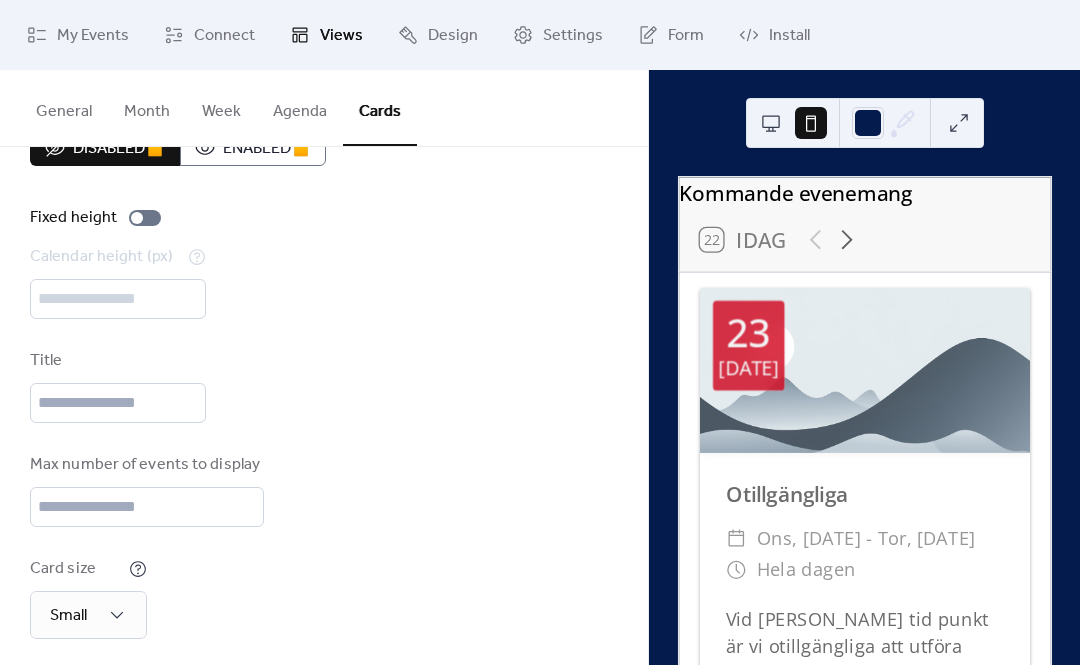 click on "Agenda" at bounding box center (300, 107) 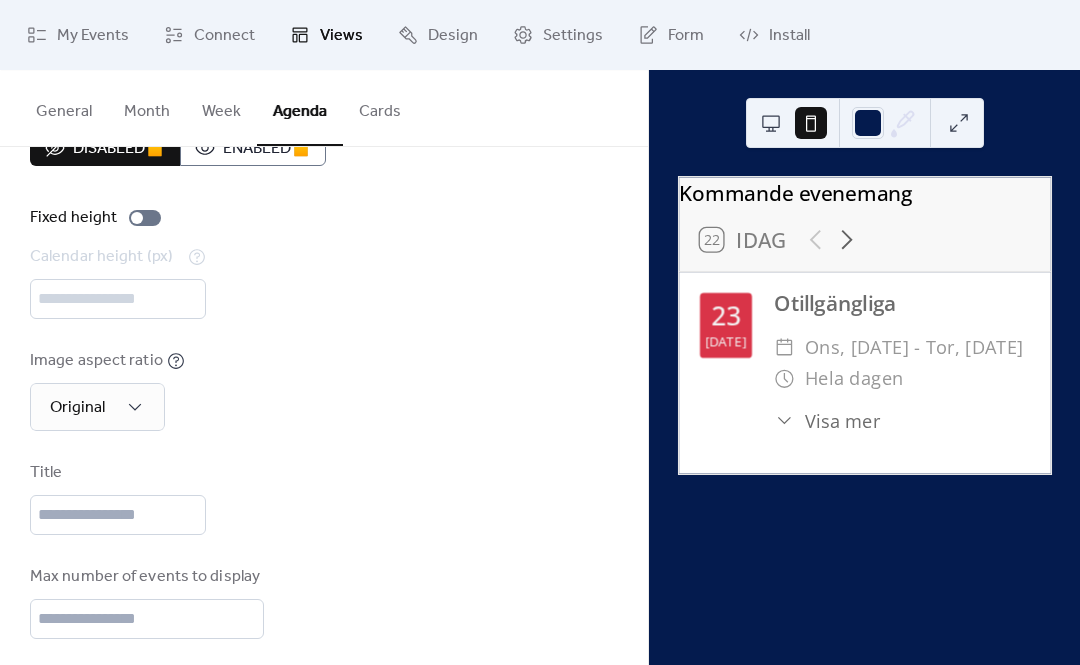 click on "Week" at bounding box center (221, 107) 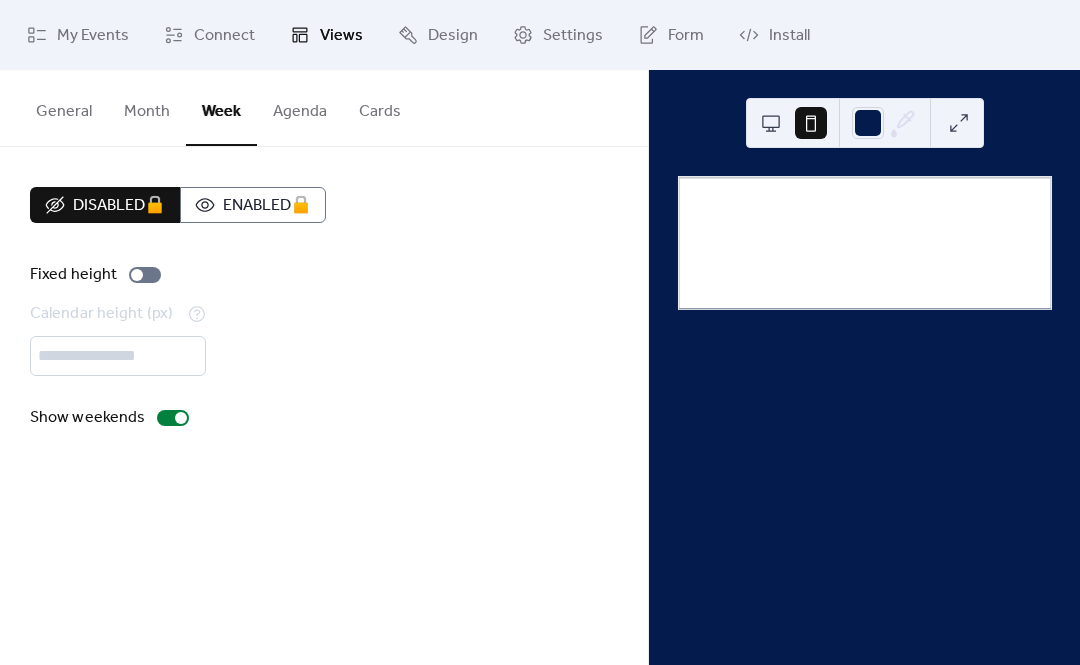 scroll, scrollTop: 0, scrollLeft: 0, axis: both 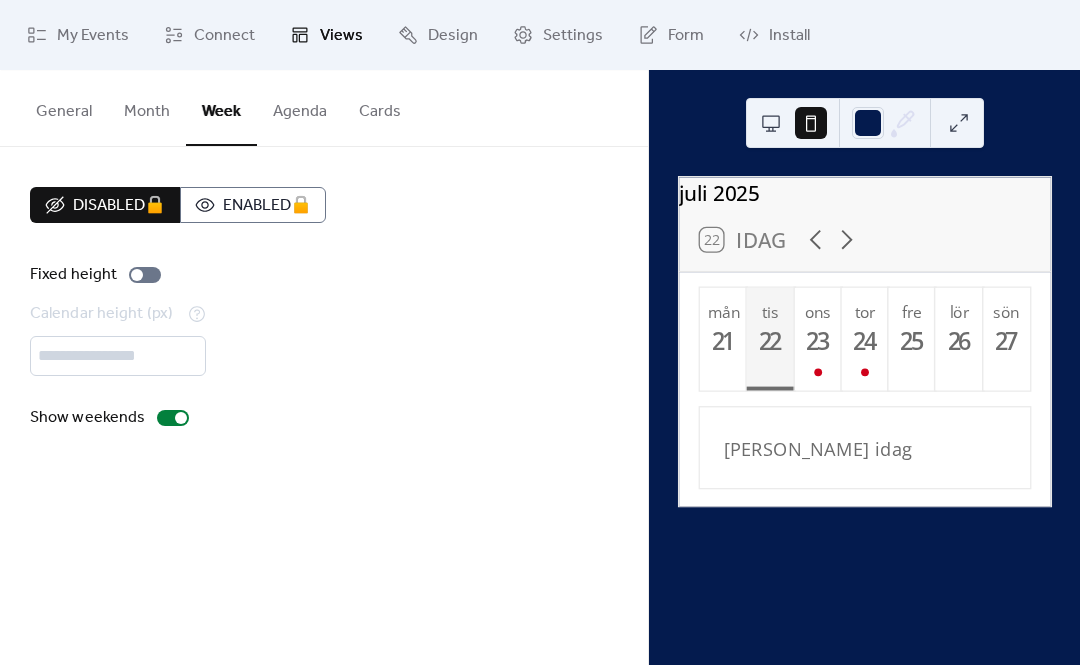 click on "Month" at bounding box center (147, 107) 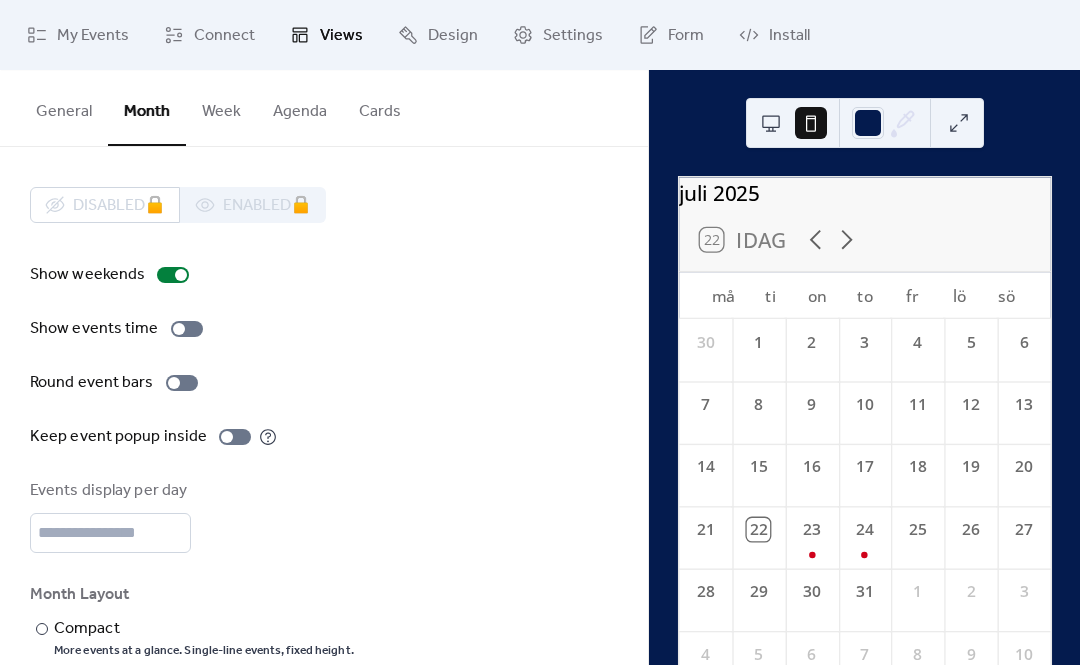 click on "Week" at bounding box center (221, 107) 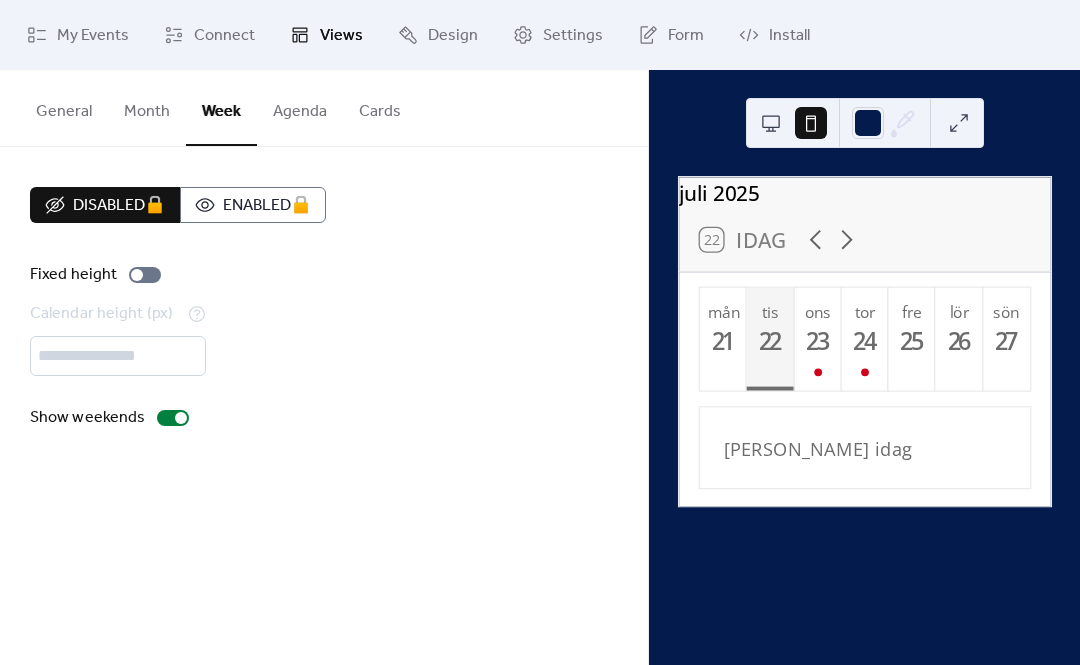click on "General" at bounding box center (64, 107) 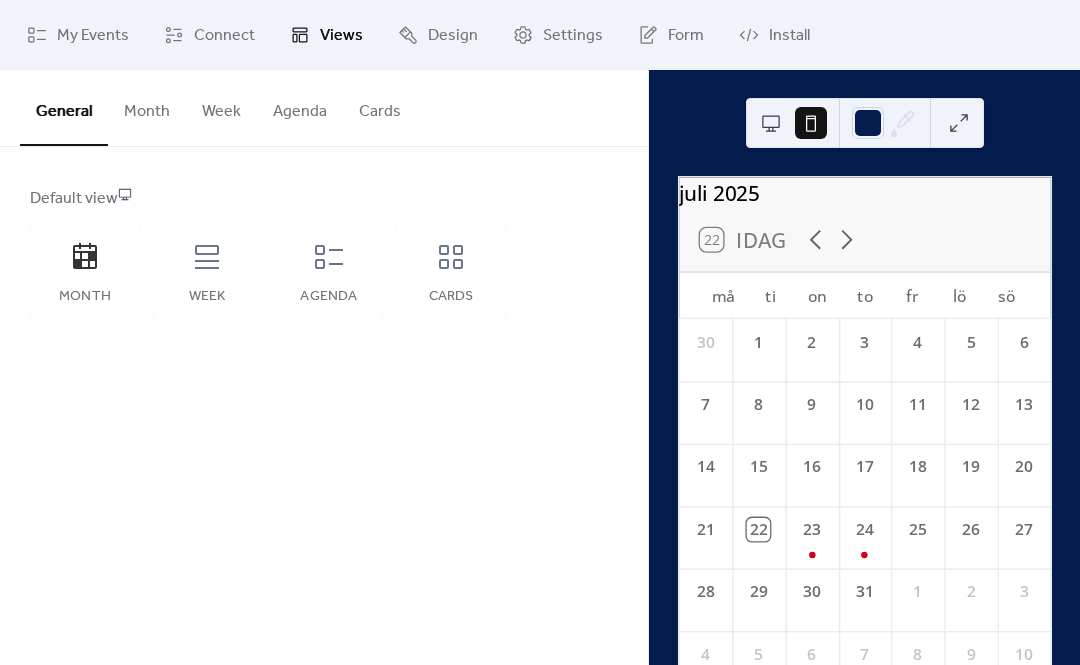 click on "Design" at bounding box center (438, 35) 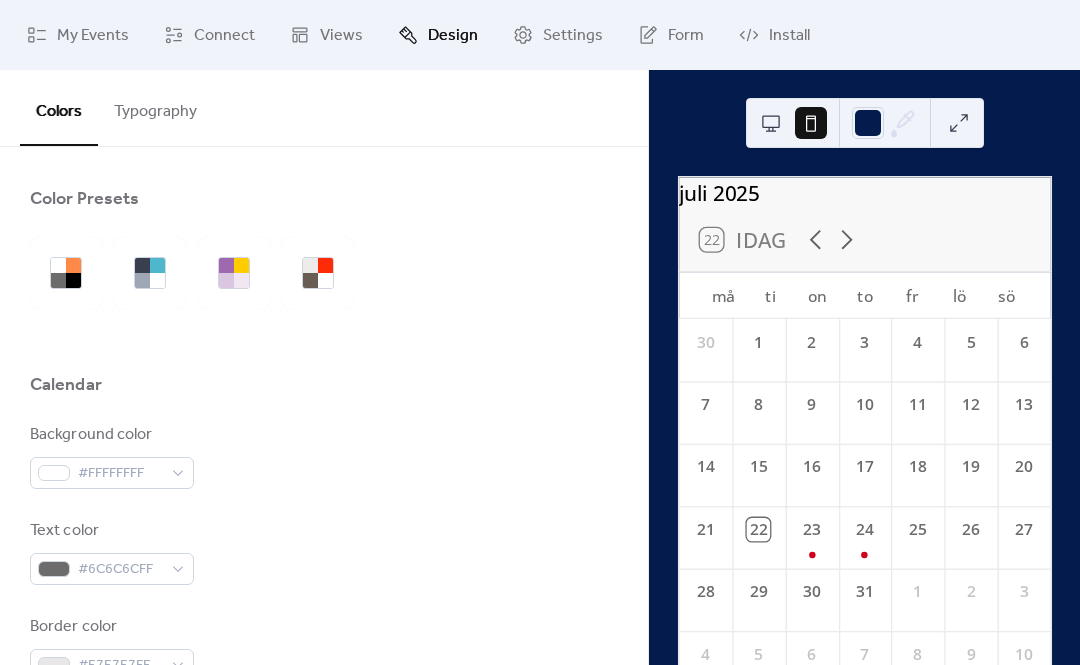 click on "Typography" at bounding box center (155, 107) 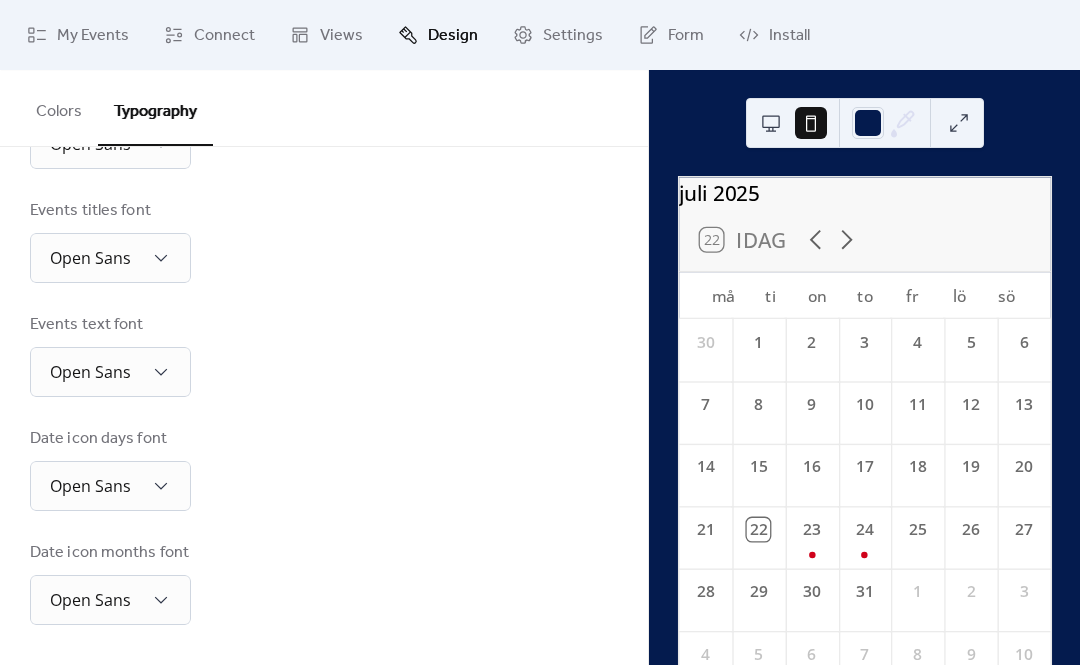 click on "Colors" at bounding box center (59, 107) 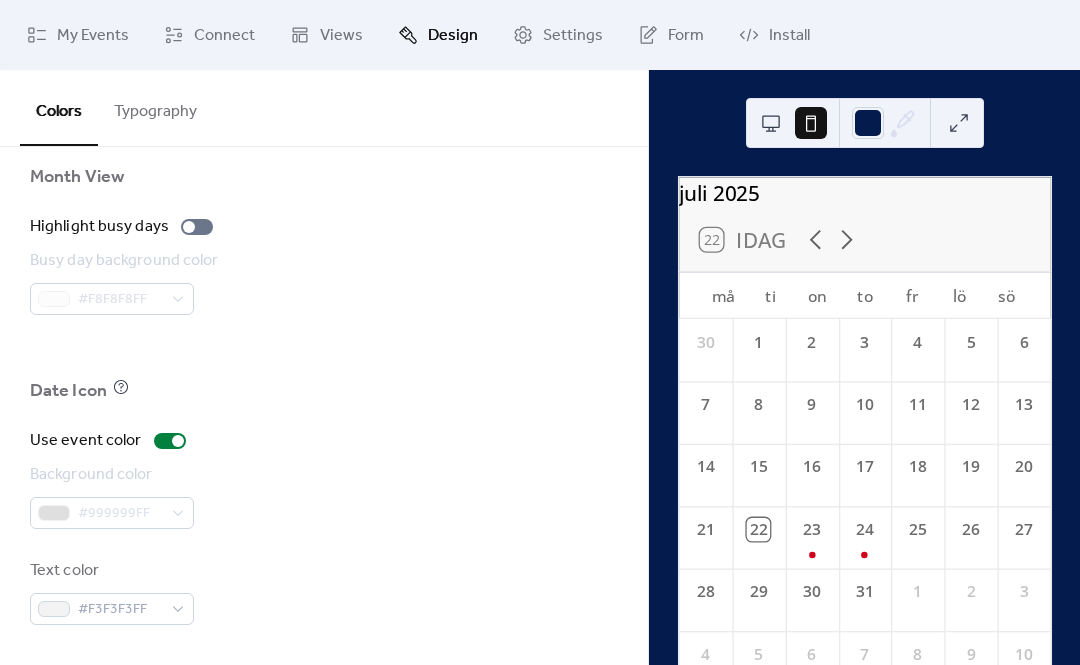 scroll, scrollTop: 1420, scrollLeft: 0, axis: vertical 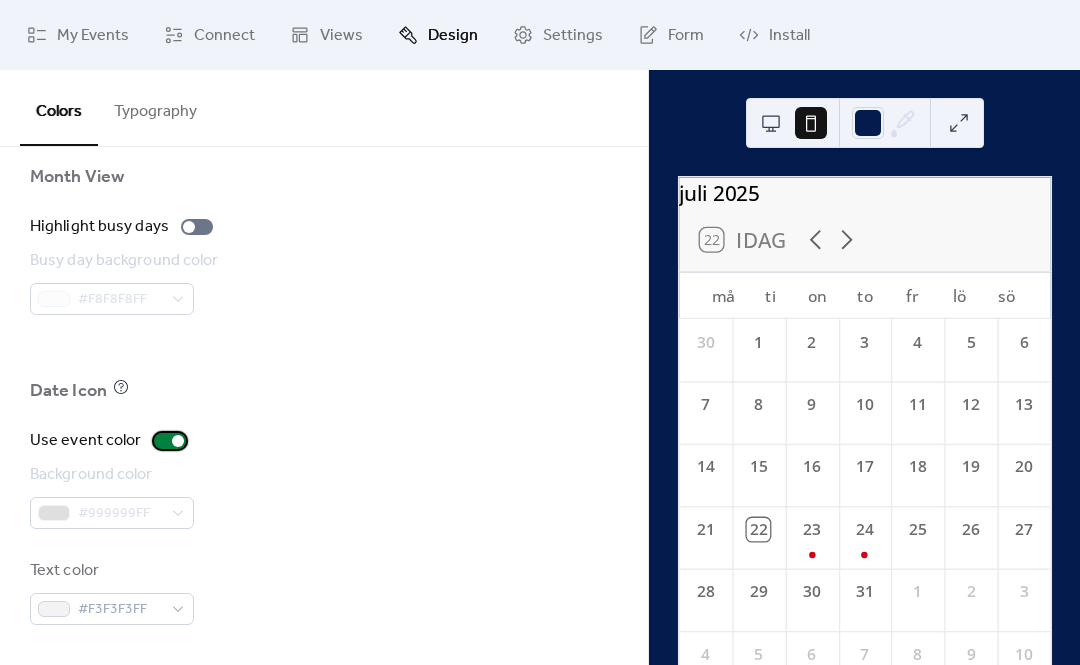 click at bounding box center (170, 441) 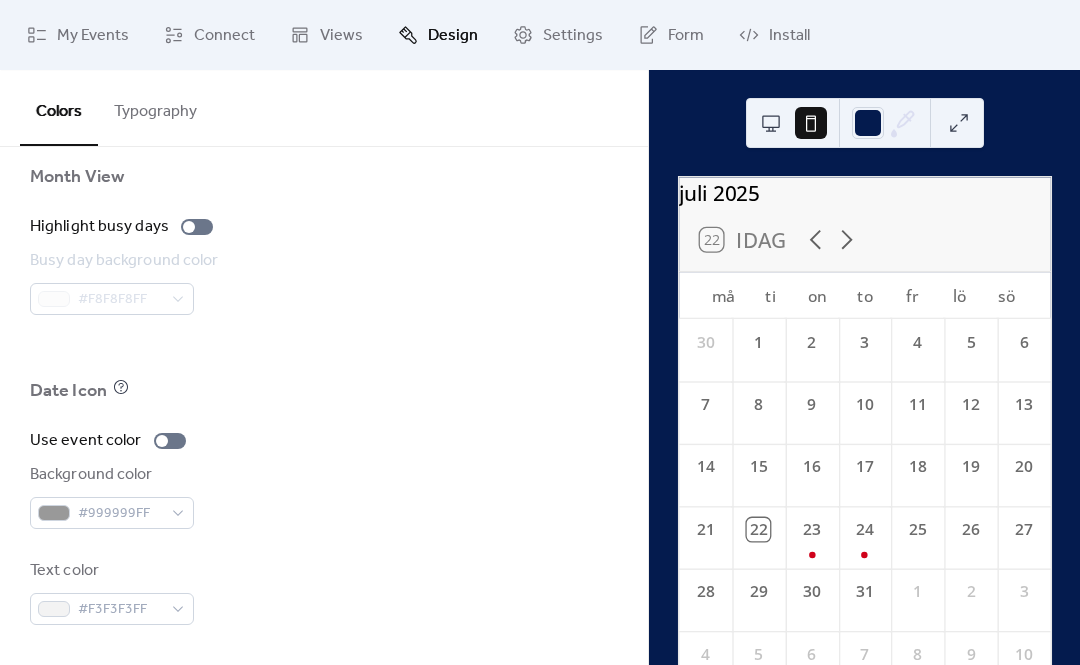 click on "Form" at bounding box center (686, 36) 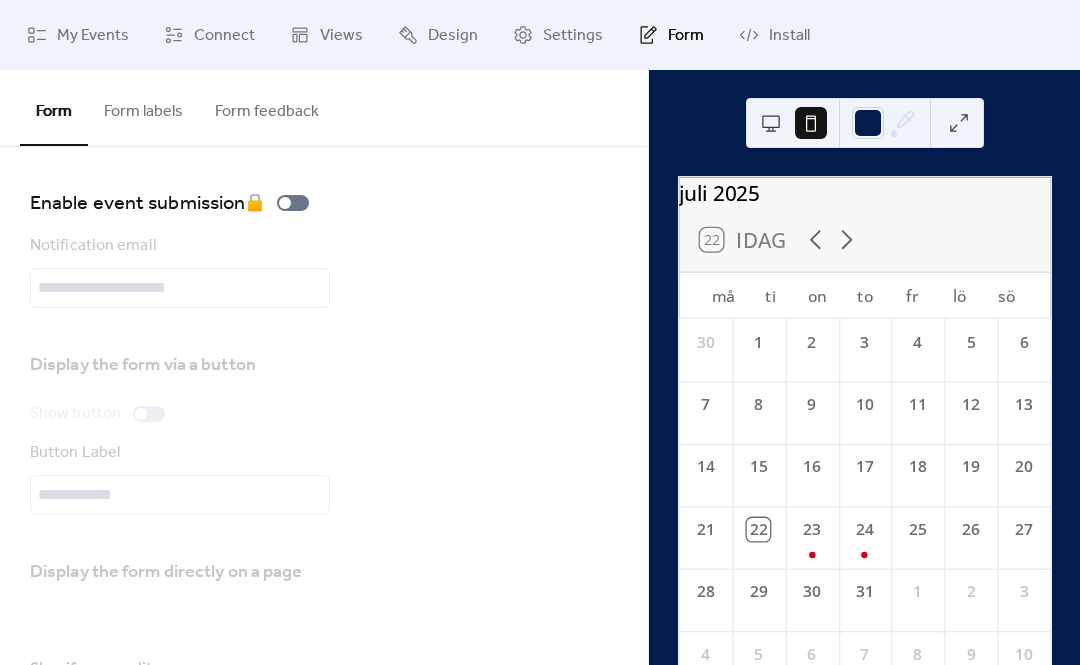 click on "Settings" at bounding box center (573, 36) 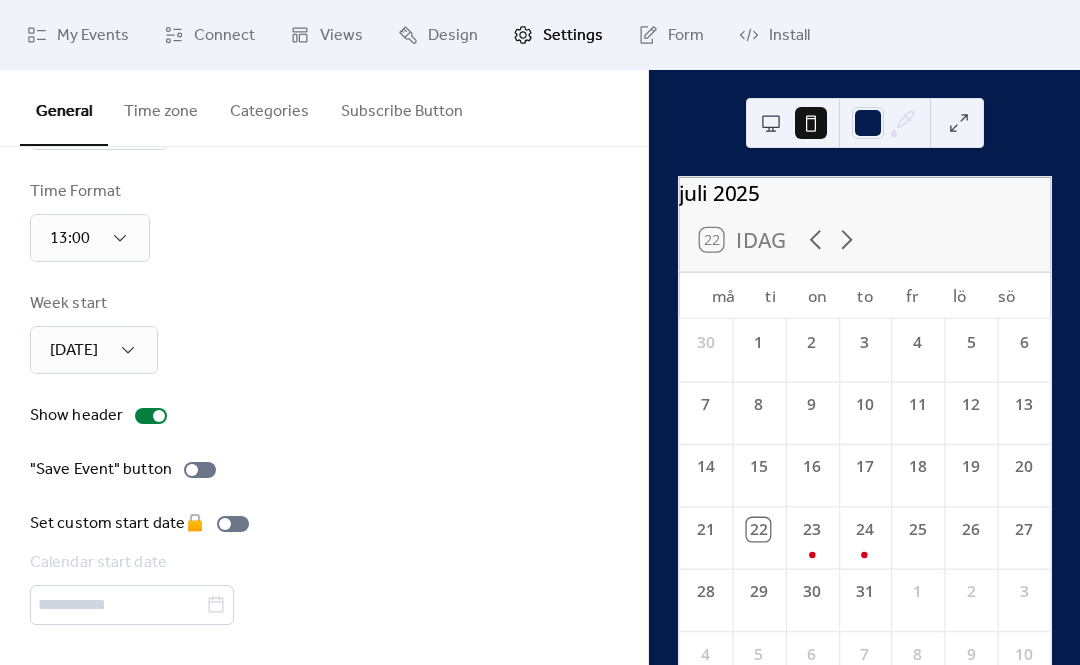 scroll, scrollTop: 126, scrollLeft: 0, axis: vertical 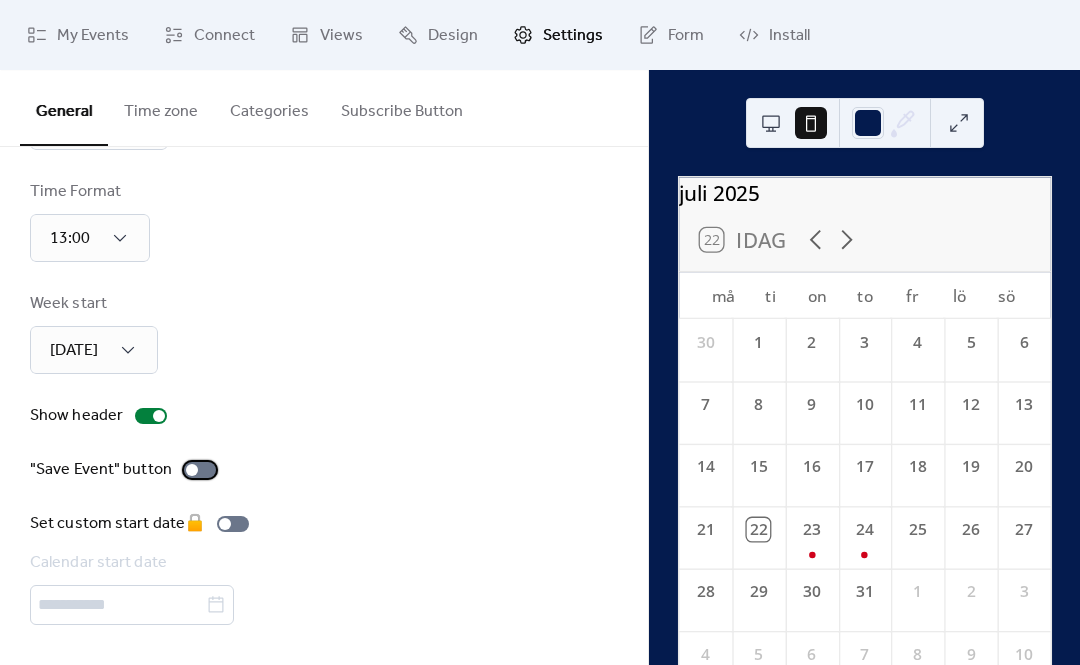 click at bounding box center [200, 470] 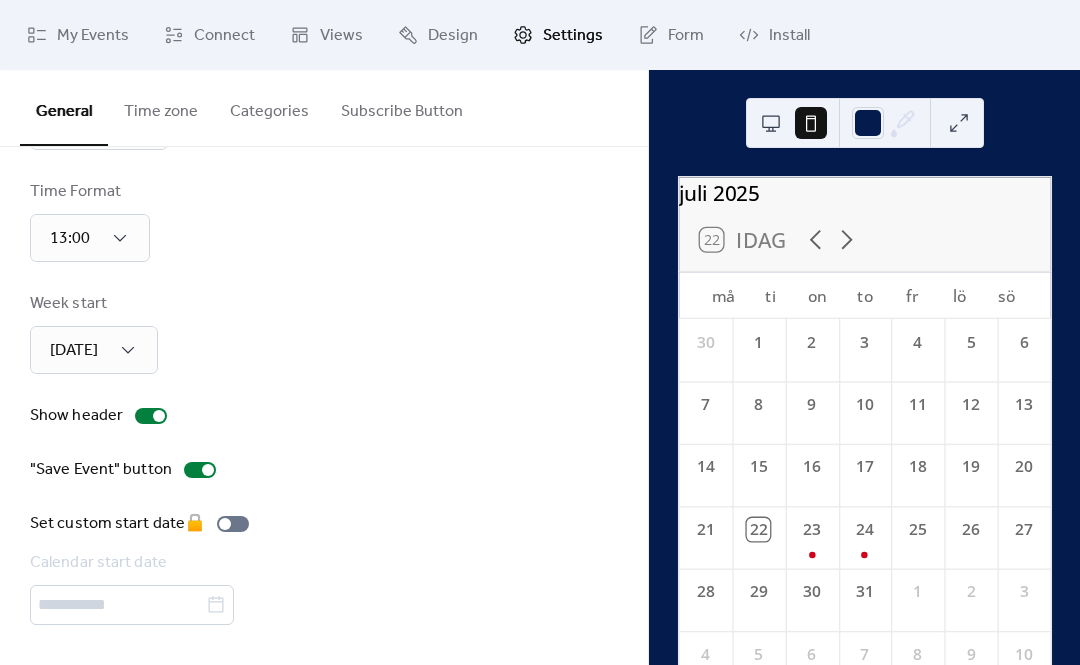 click on "23" at bounding box center [811, 537] 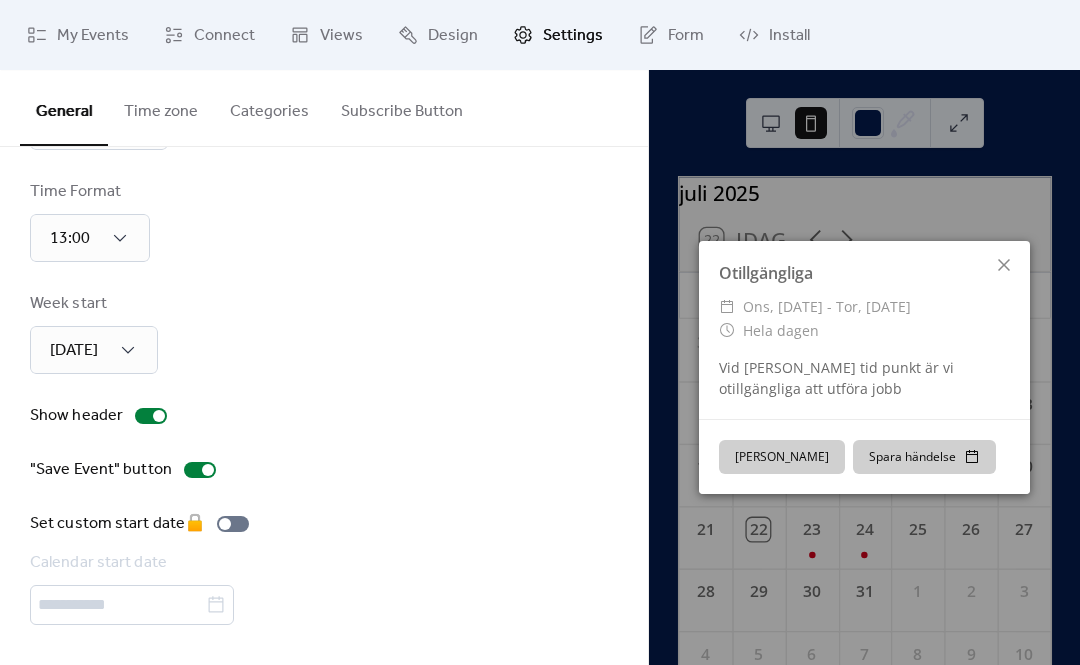 click on "Spara händelse" at bounding box center [924, 457] 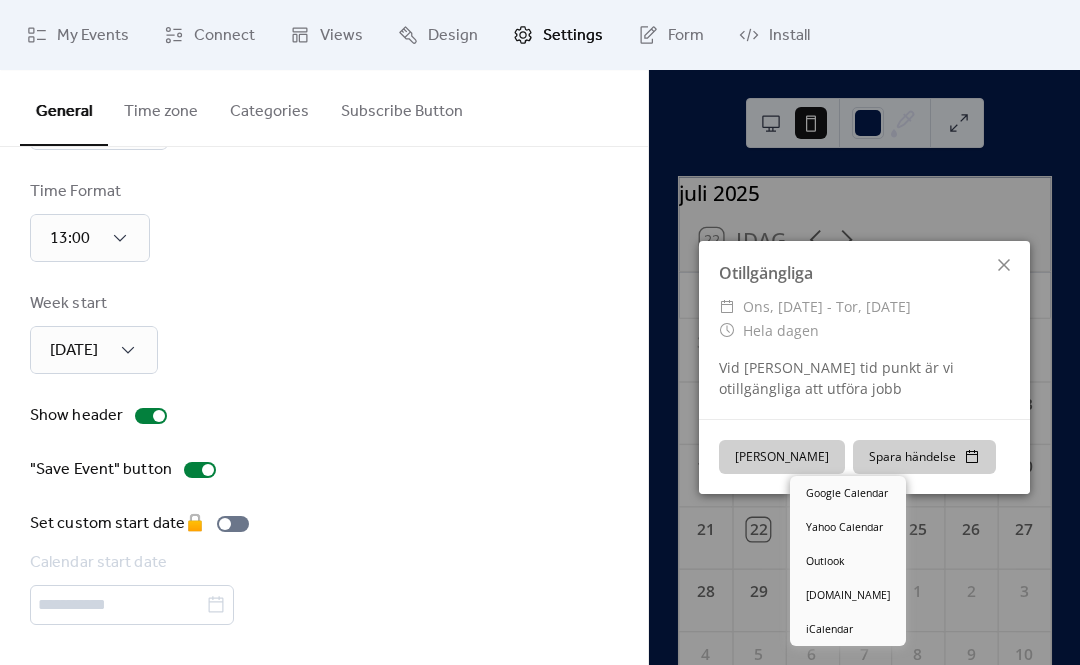 click on "Spara händelse" at bounding box center (924, 457) 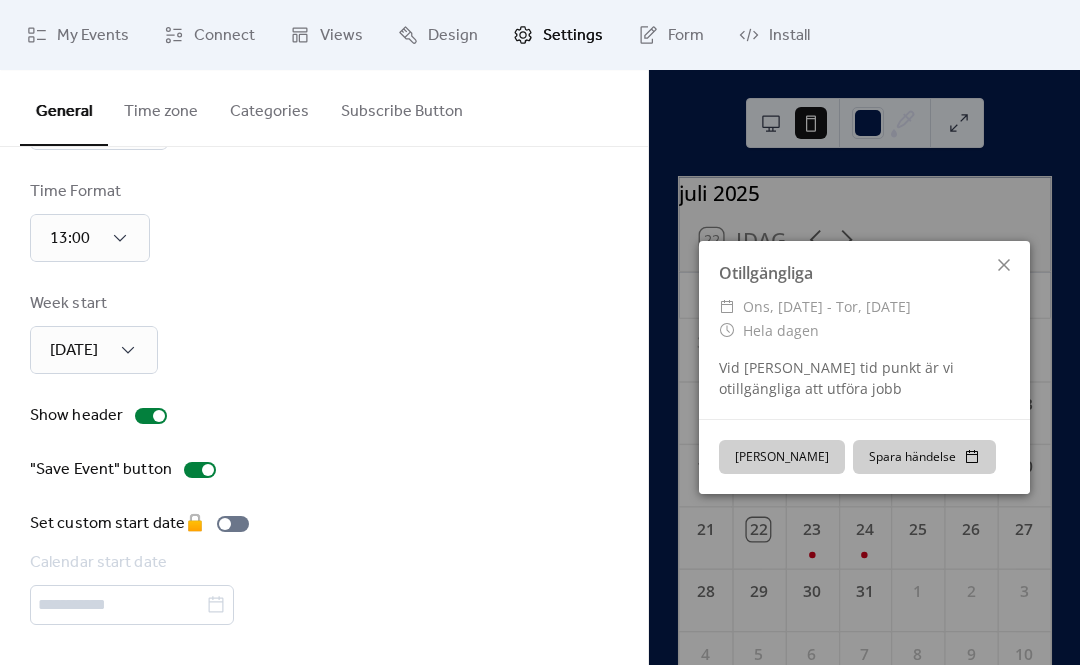 click on "Stäng Spara händelse" at bounding box center [864, 456] 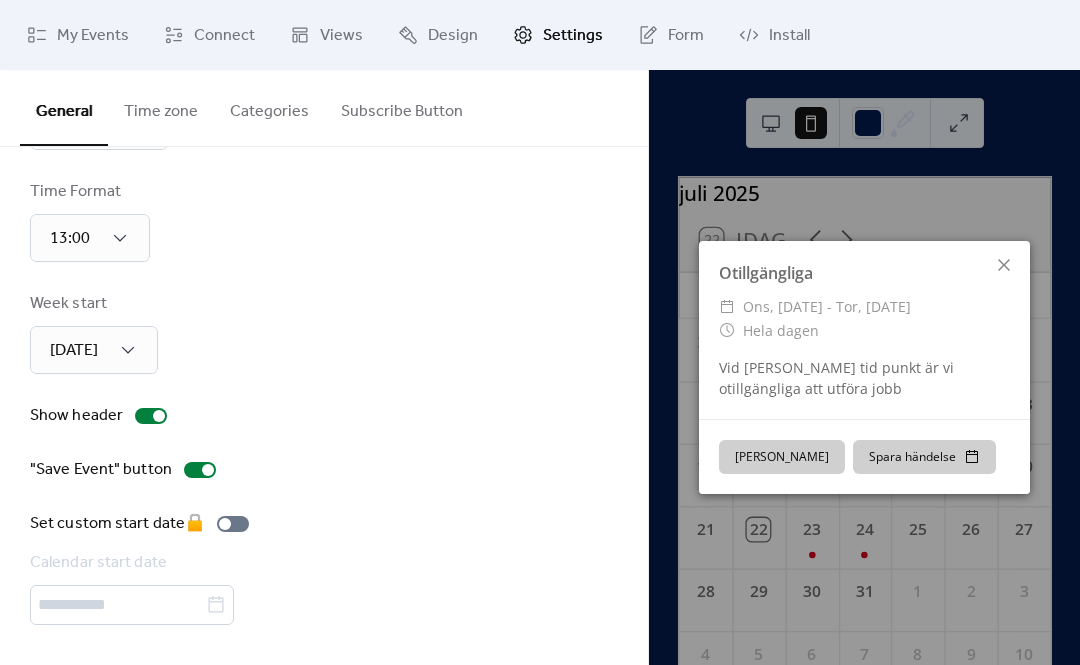 click 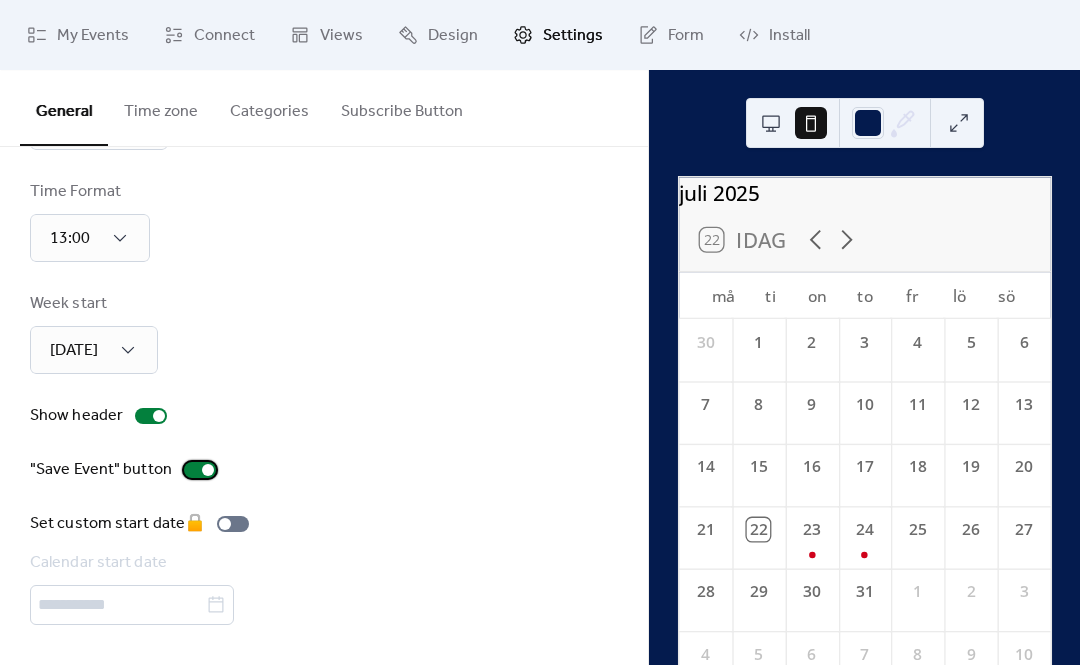click at bounding box center (200, 470) 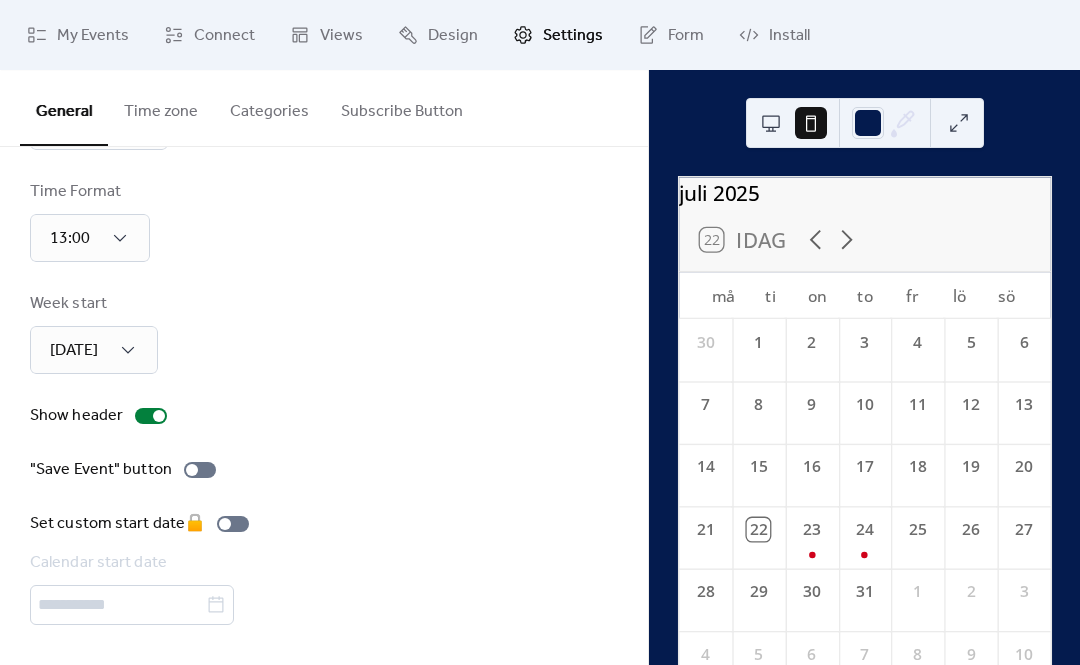 click on "Time zone" at bounding box center (161, 107) 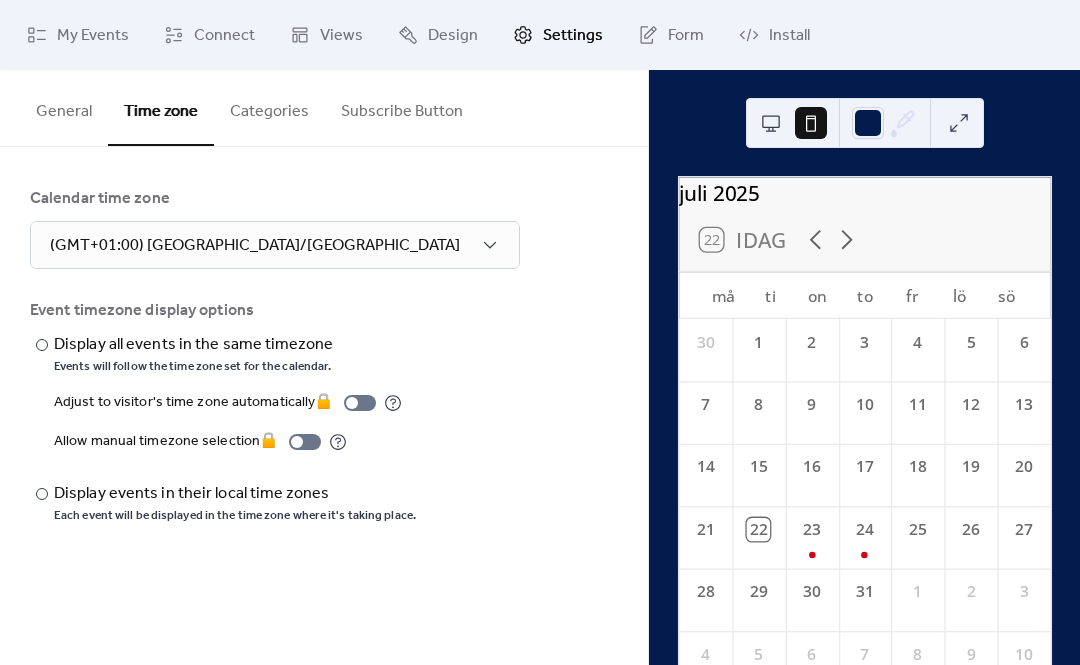 scroll, scrollTop: 0, scrollLeft: 0, axis: both 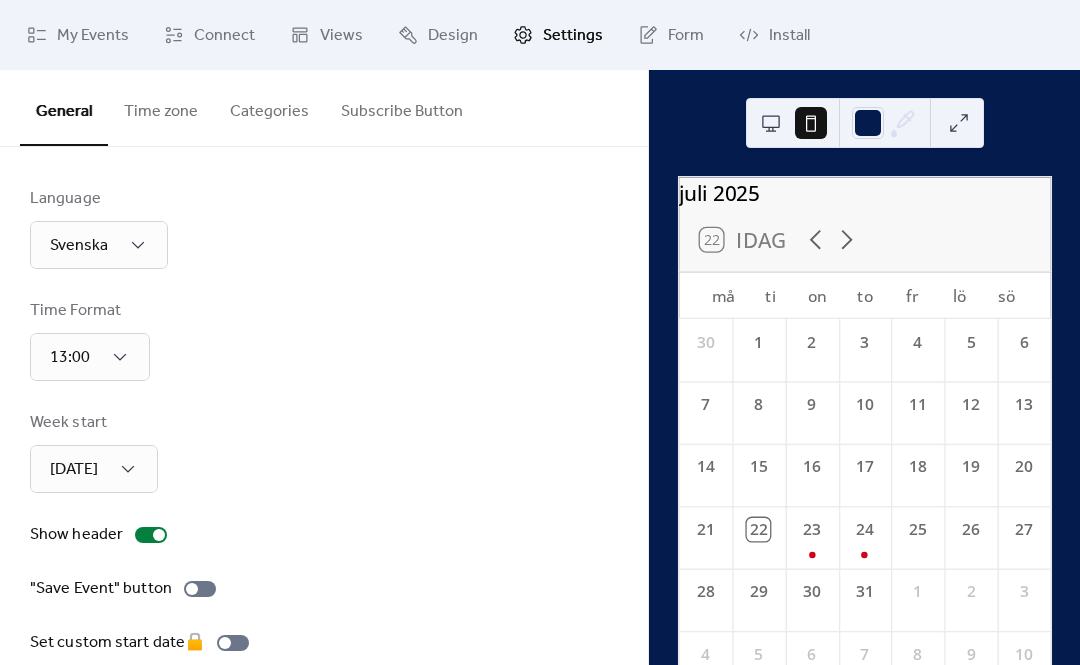 click on "Categories" at bounding box center [269, 107] 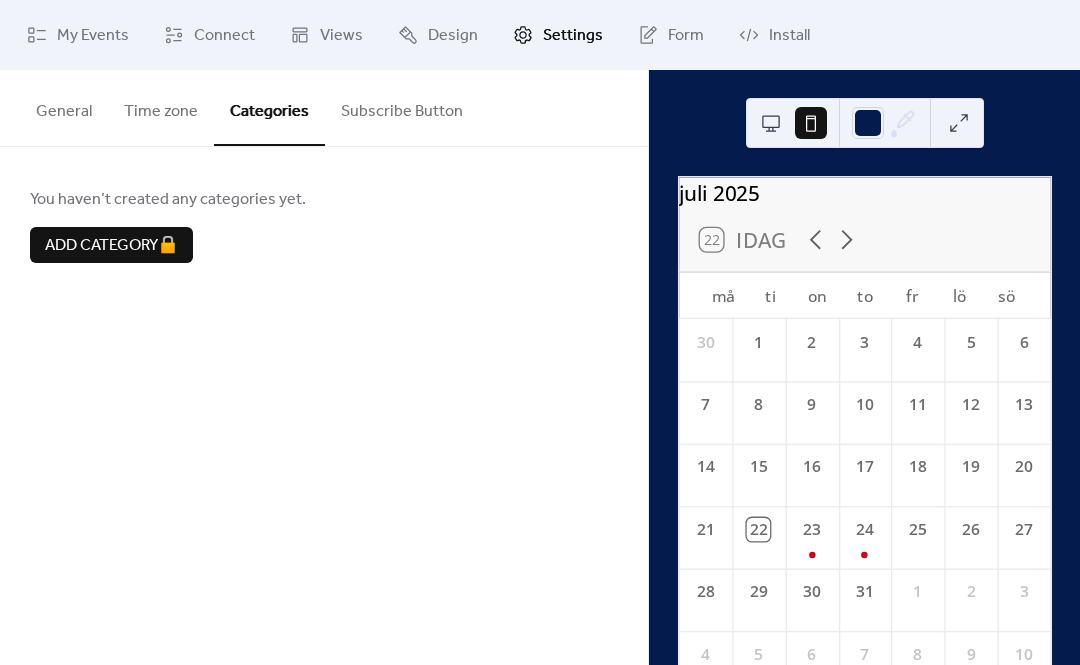 click on "Subscribe Button" at bounding box center (402, 107) 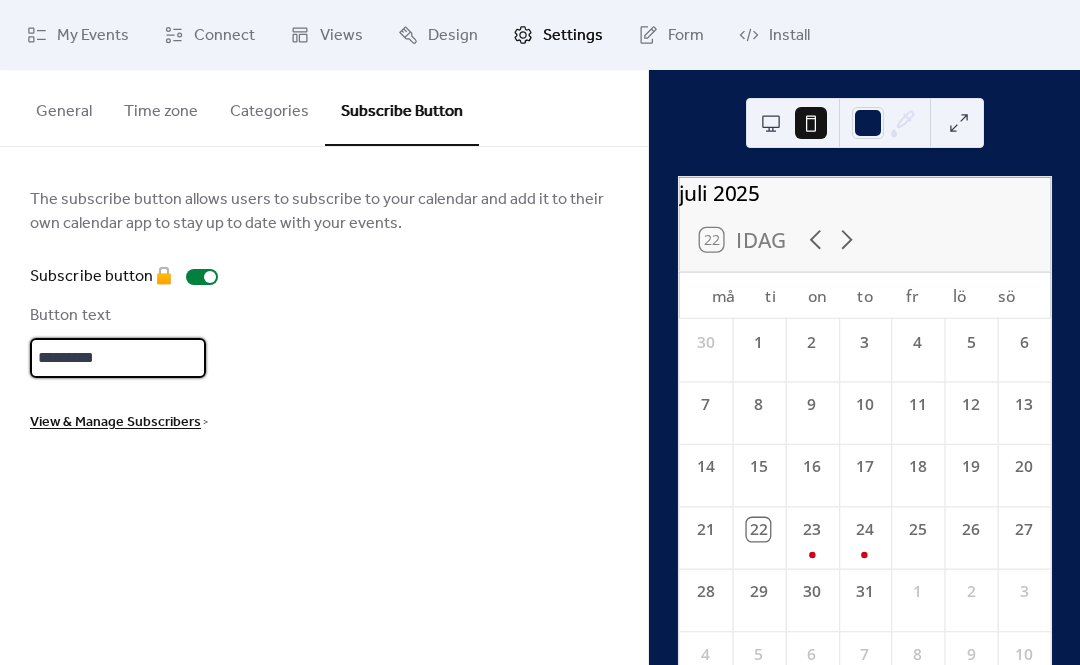 click on "*********" at bounding box center [118, 358] 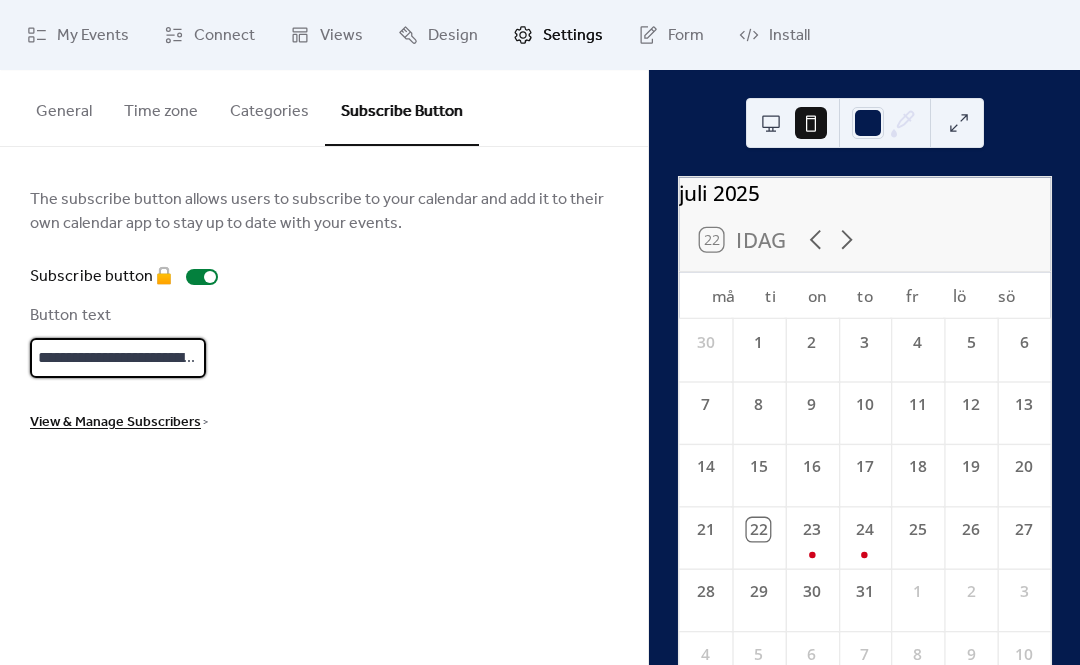 type on "**********" 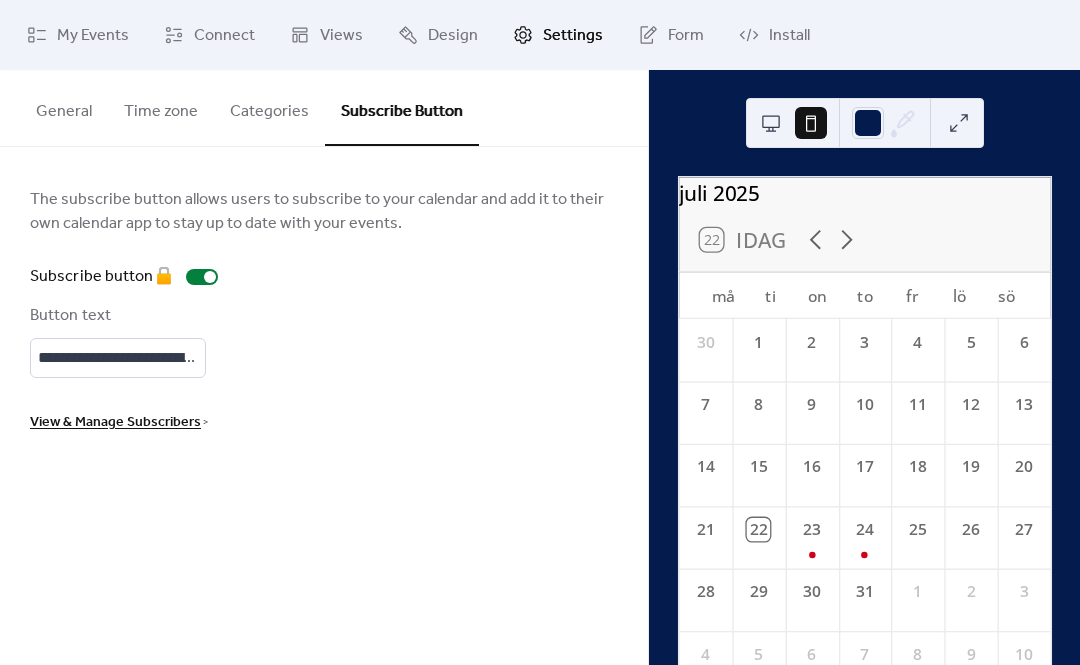 click on "Categories" at bounding box center [269, 107] 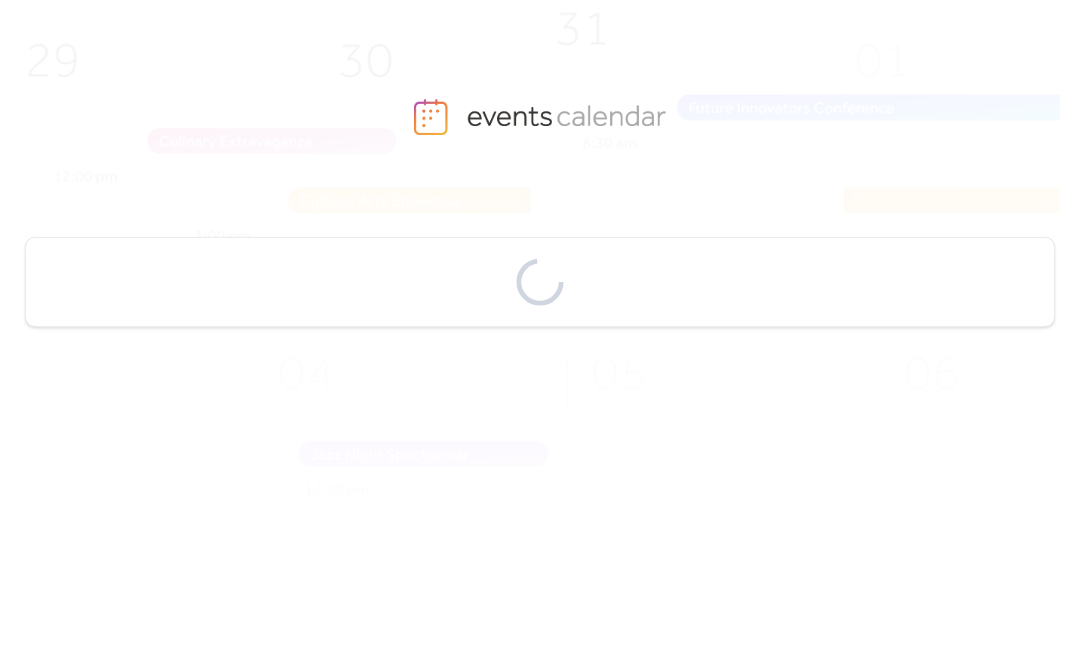 scroll, scrollTop: 0, scrollLeft: 0, axis: both 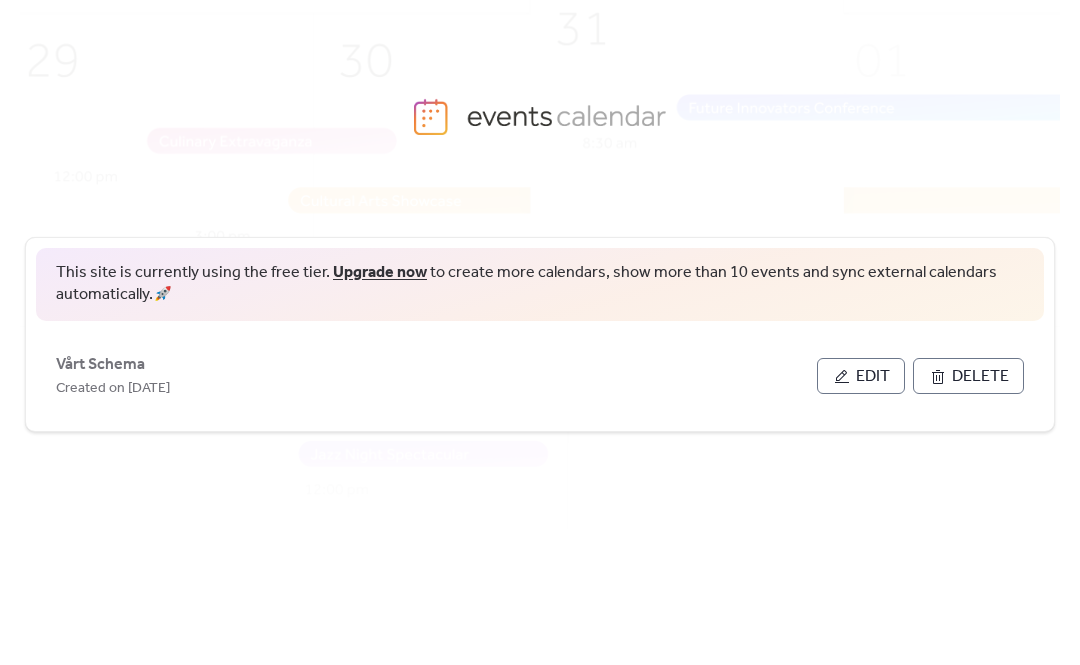 click on "Edit" at bounding box center [873, 377] 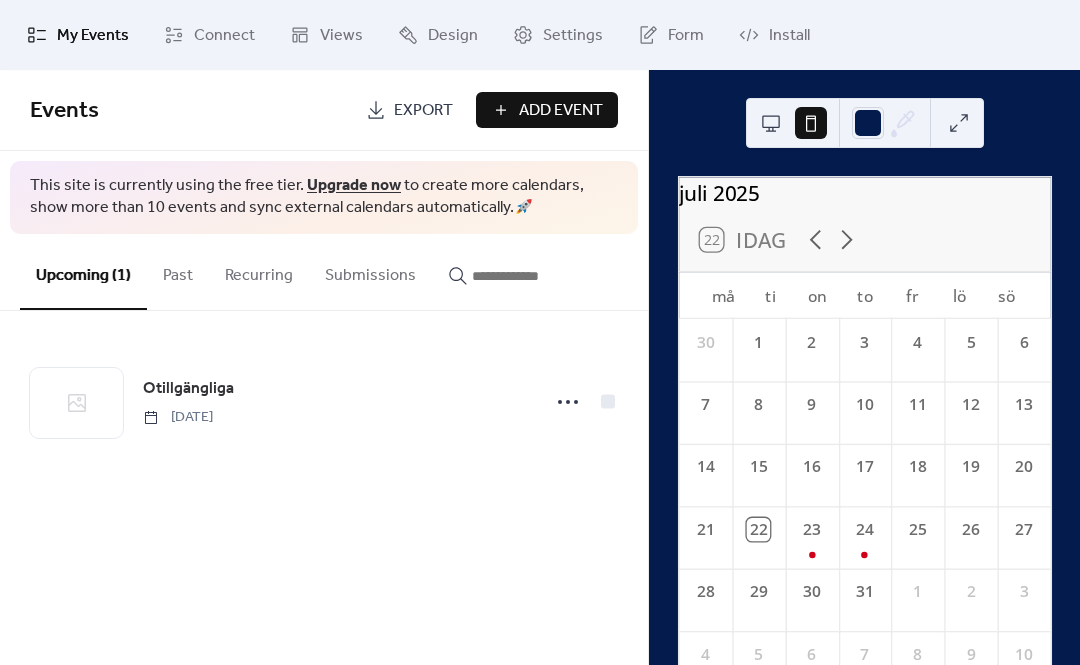 click on "Install" at bounding box center [789, 36] 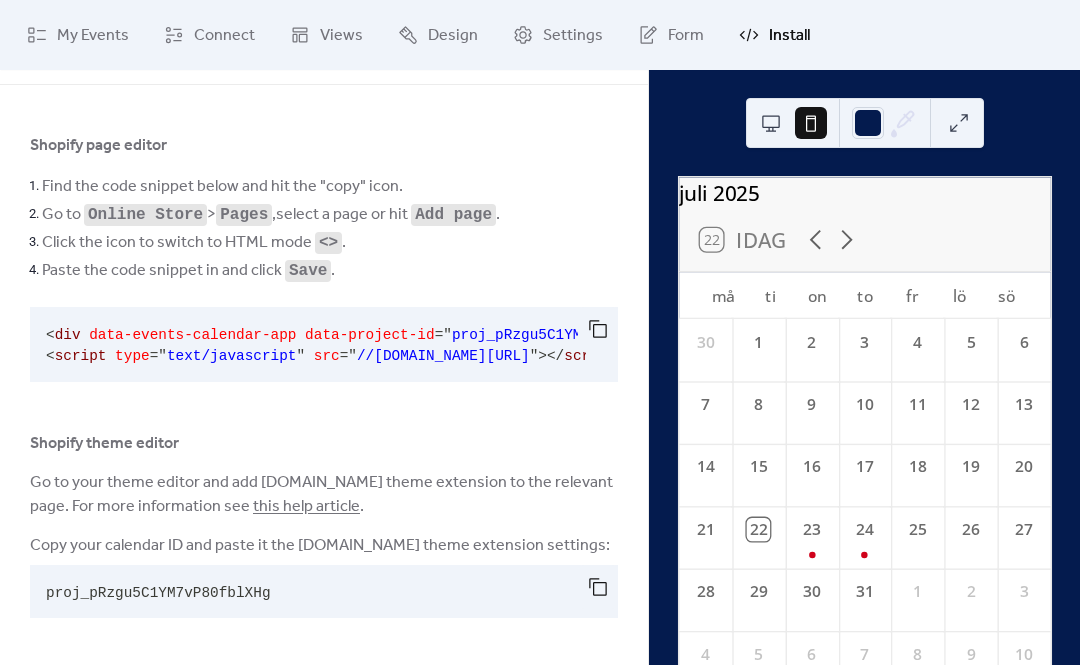 scroll, scrollTop: 65, scrollLeft: 0, axis: vertical 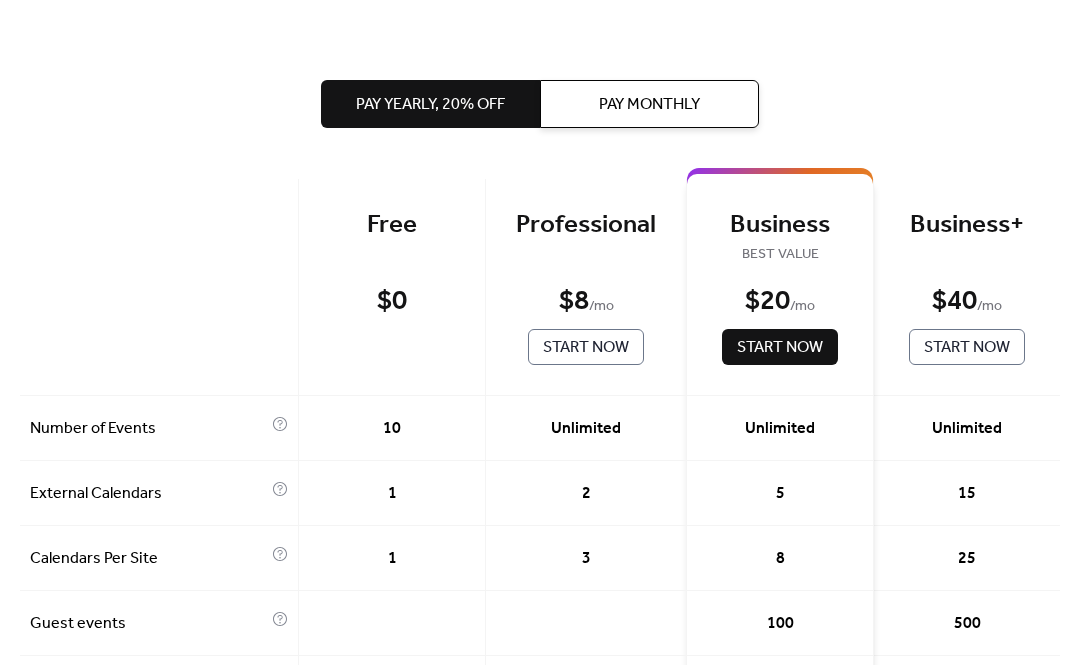 click on "Pay Monthly" at bounding box center [649, 104] 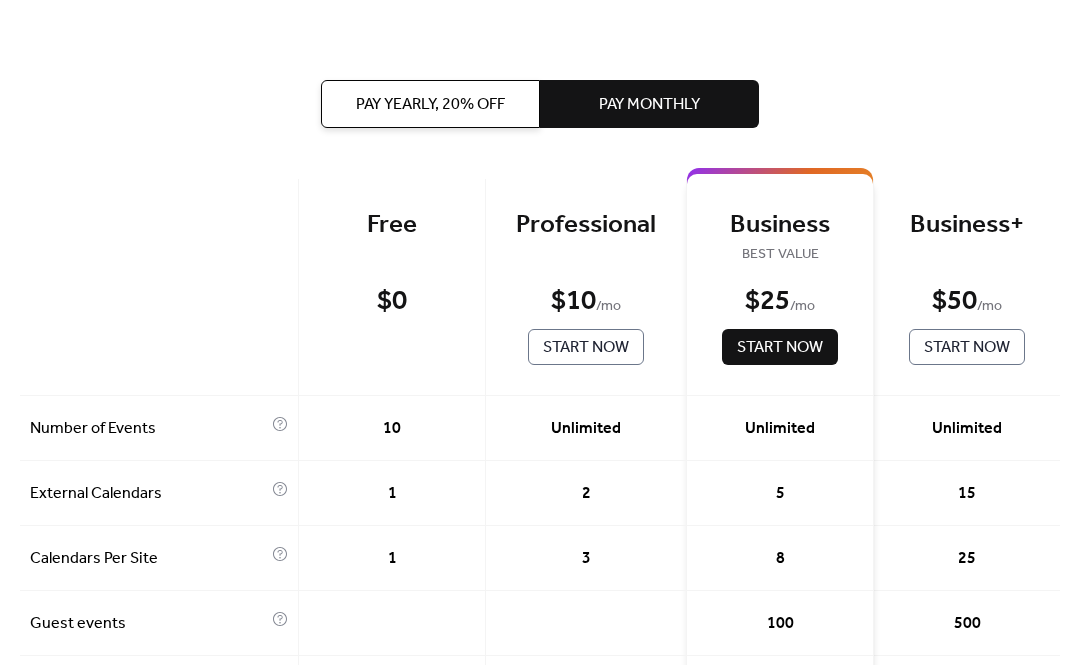 click on "Pay Yearly, 20% off" at bounding box center (430, 105) 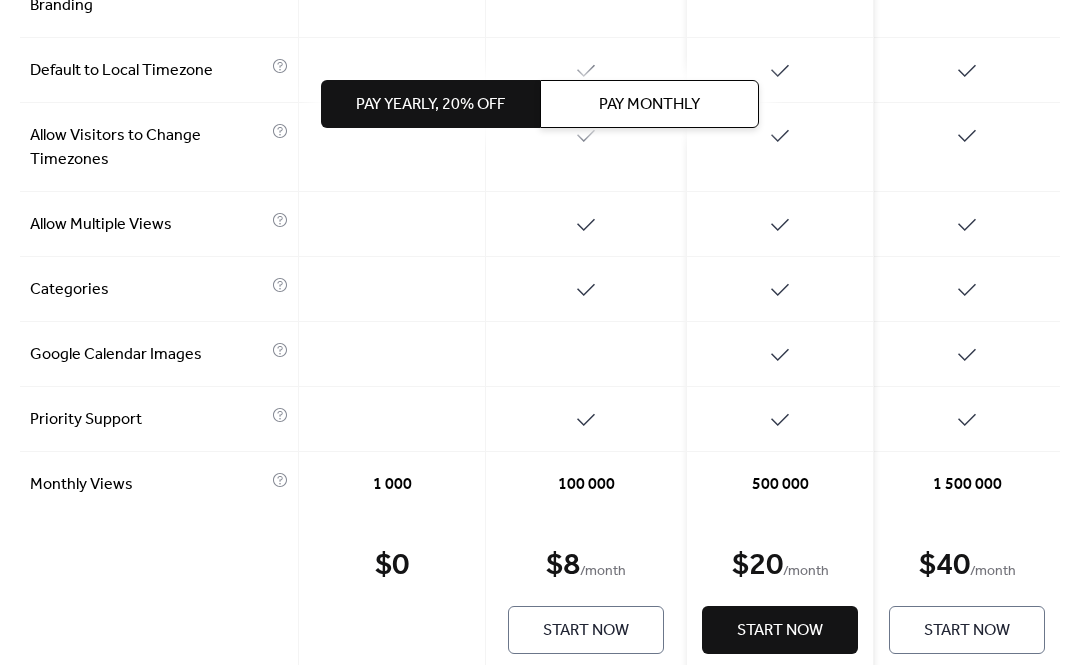 scroll, scrollTop: 1026, scrollLeft: 0, axis: vertical 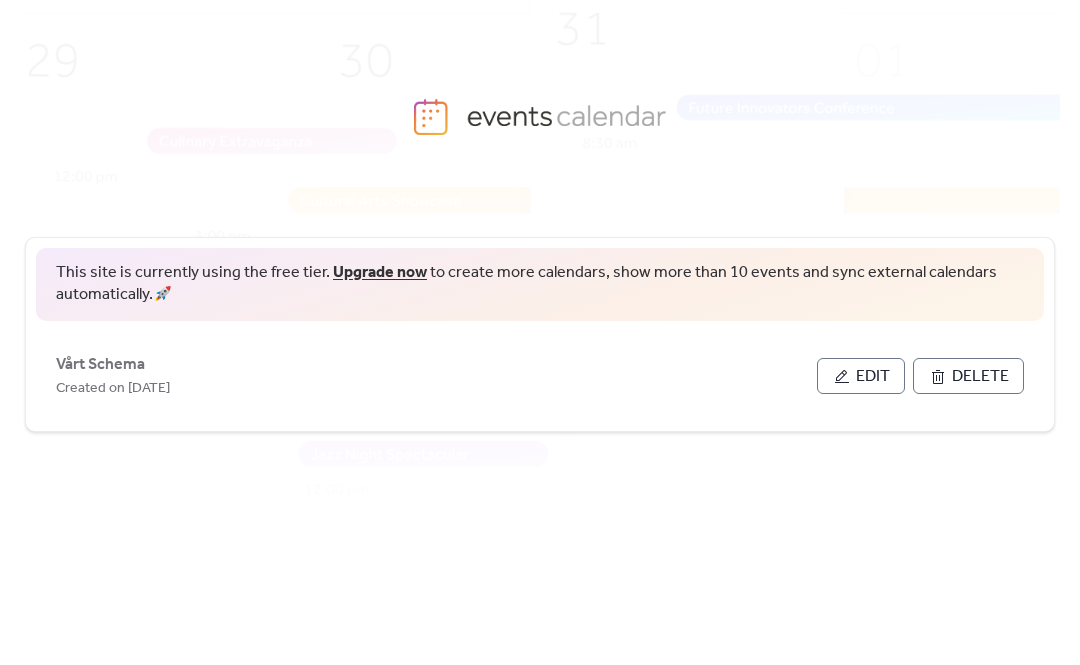 click on "Edit" at bounding box center [861, 376] 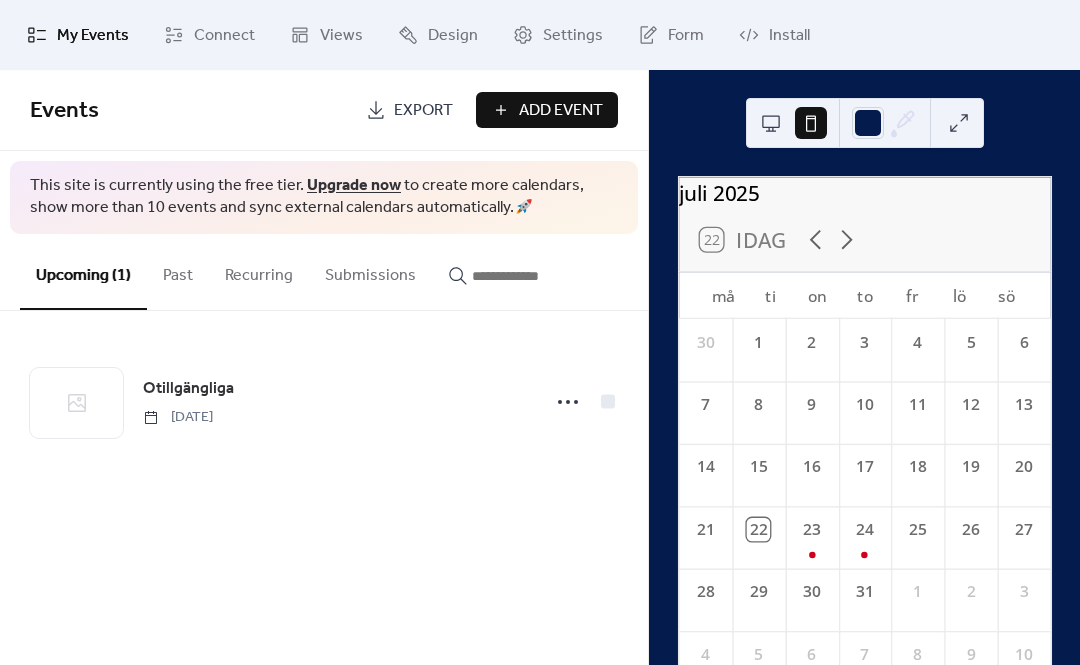 click on "Recurring" at bounding box center [259, 271] 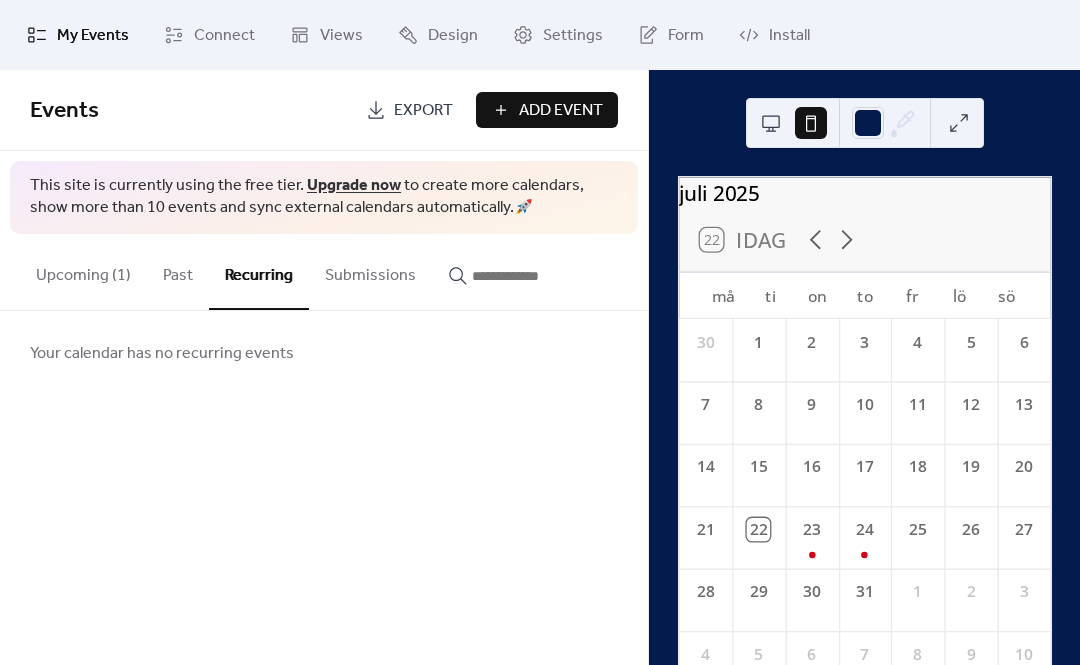 click on "Past" at bounding box center [178, 271] 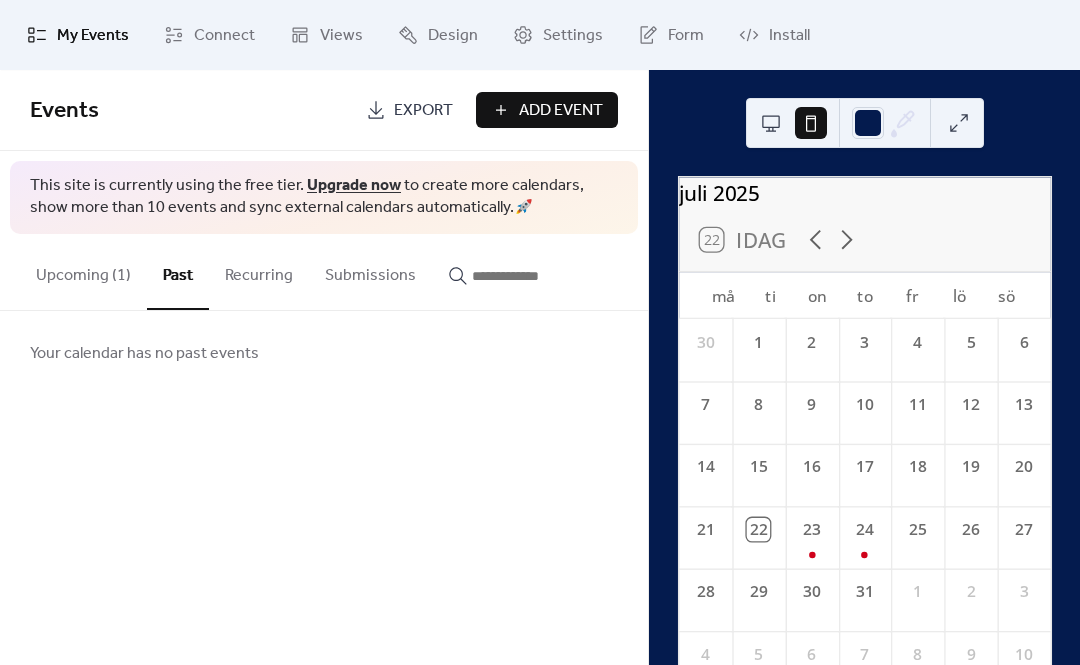 click on "Submissions" at bounding box center (370, 271) 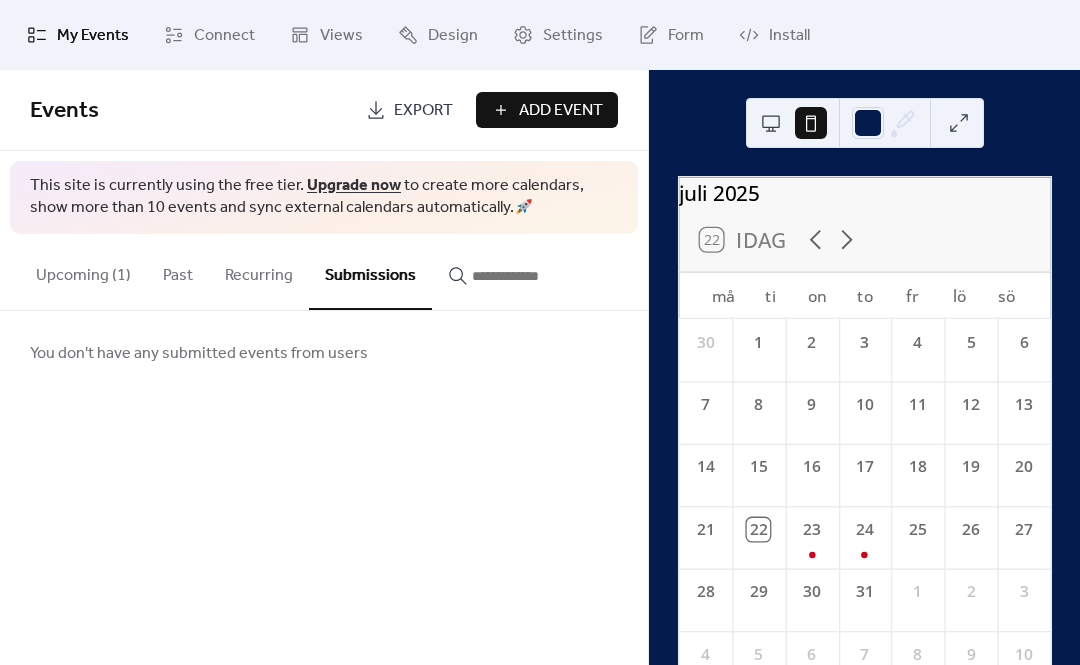 click 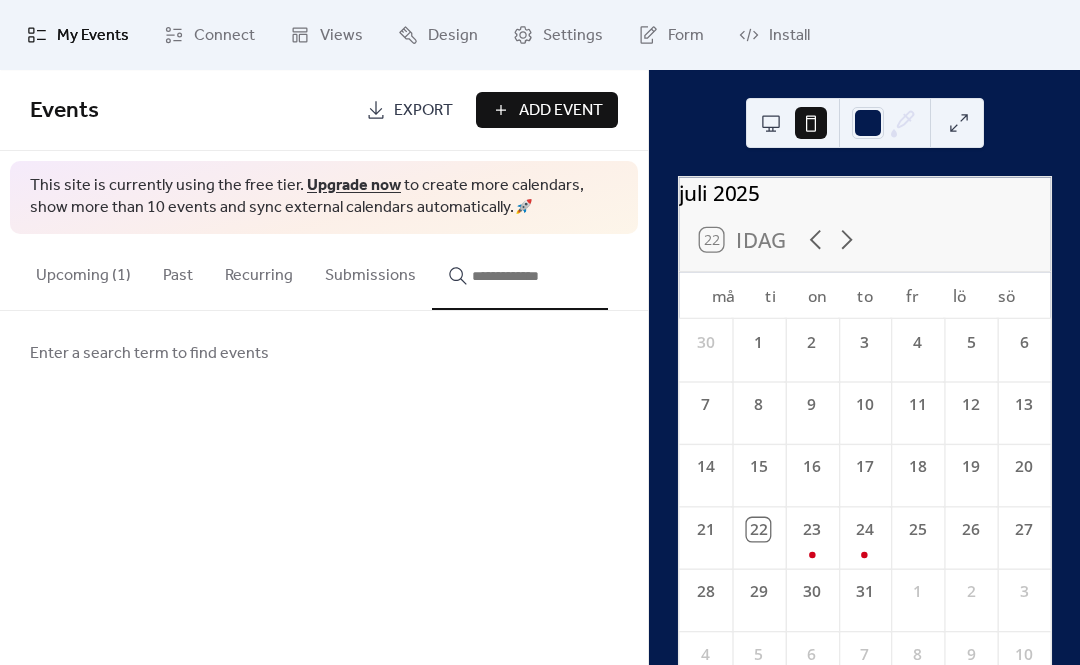 click on "Events Export Add Event This site is currently using the free tier.   Upgrade now   to create more calendars, show more than 10 events and sync external calendars automatically. 🚀 Upcoming (1) Past Recurring Submissions Otillgängliga Wednesday, July 23, 2025 Your calendar has no past events Your calendar has no recurring events You don't have any submitted events from users Enter a search term to find events Cancel" at bounding box center (324, 367) 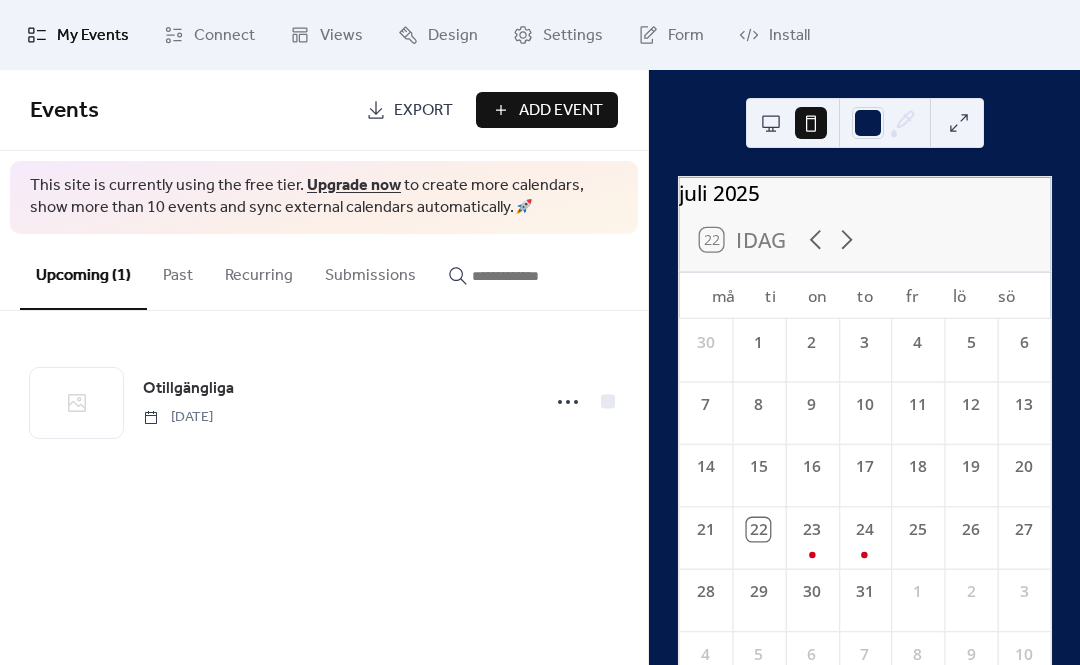 click on "Add Event" at bounding box center [561, 111] 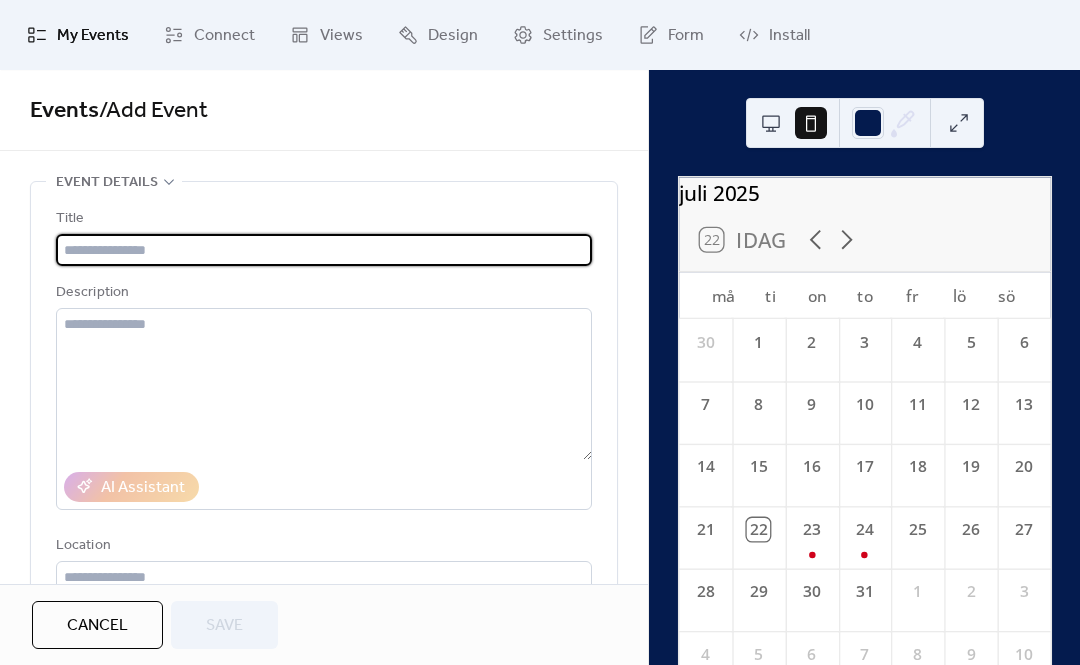 click at bounding box center (324, 250) 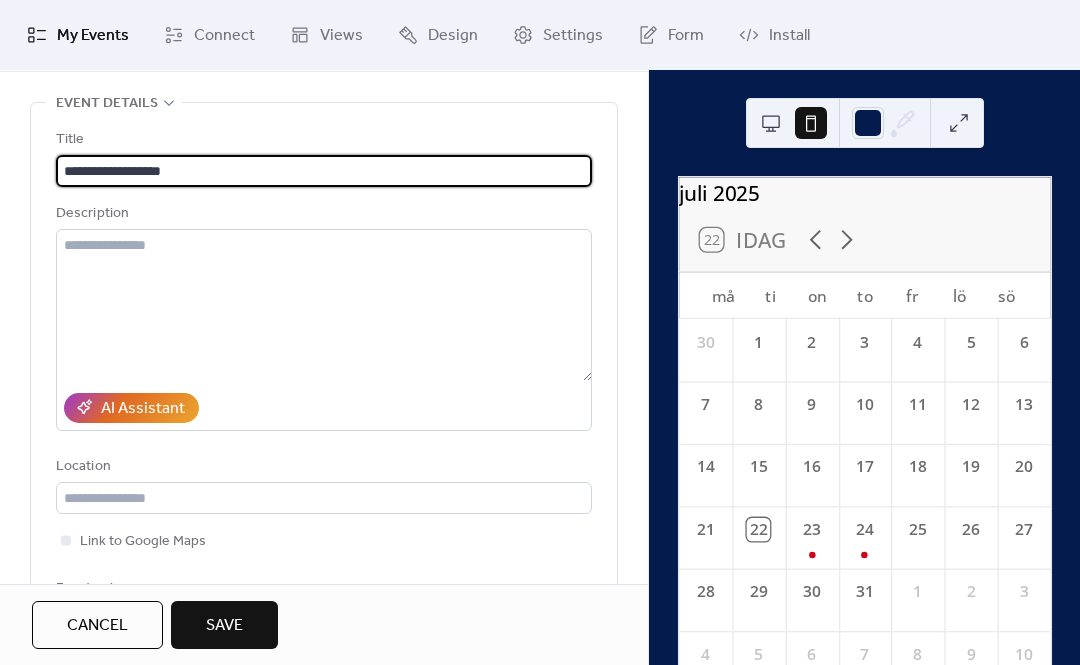 scroll, scrollTop: 80, scrollLeft: 0, axis: vertical 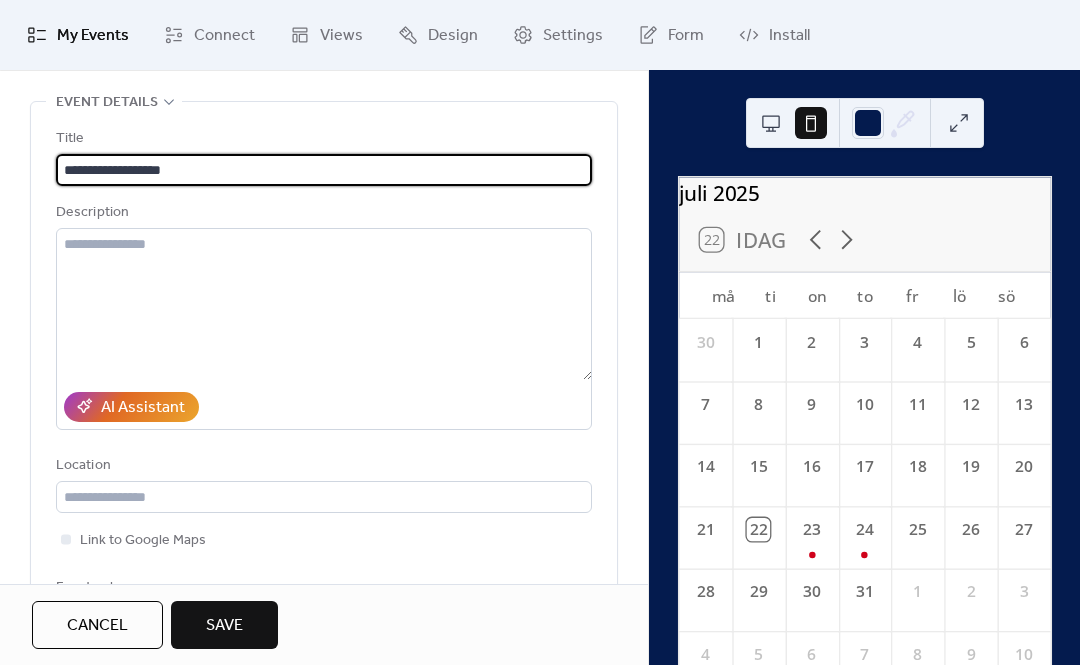 type on "**********" 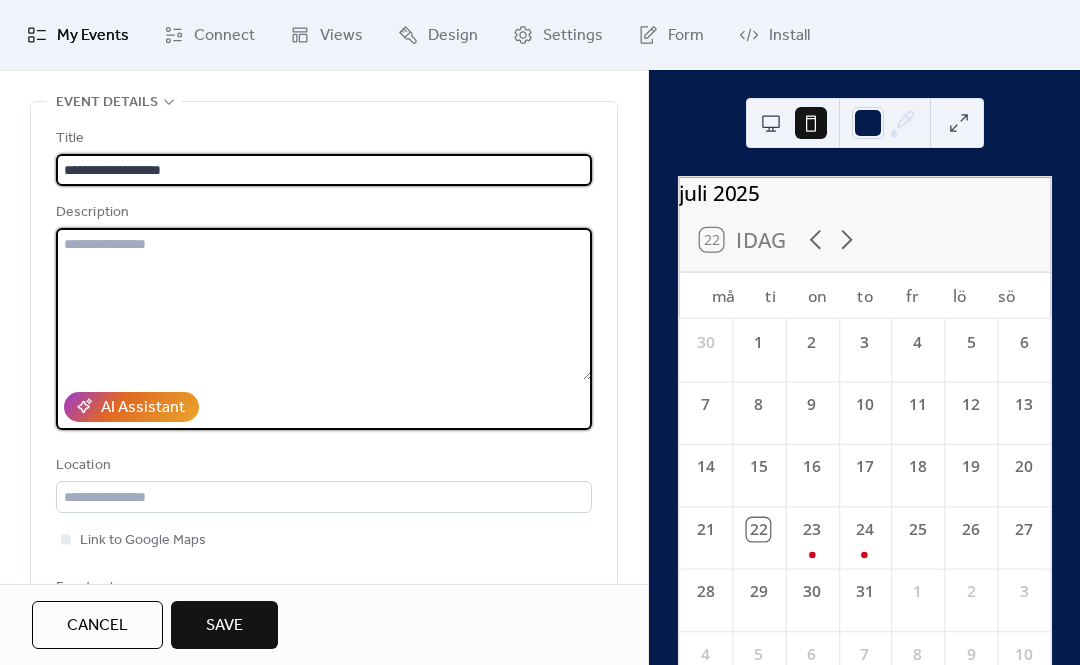 click at bounding box center [324, 304] 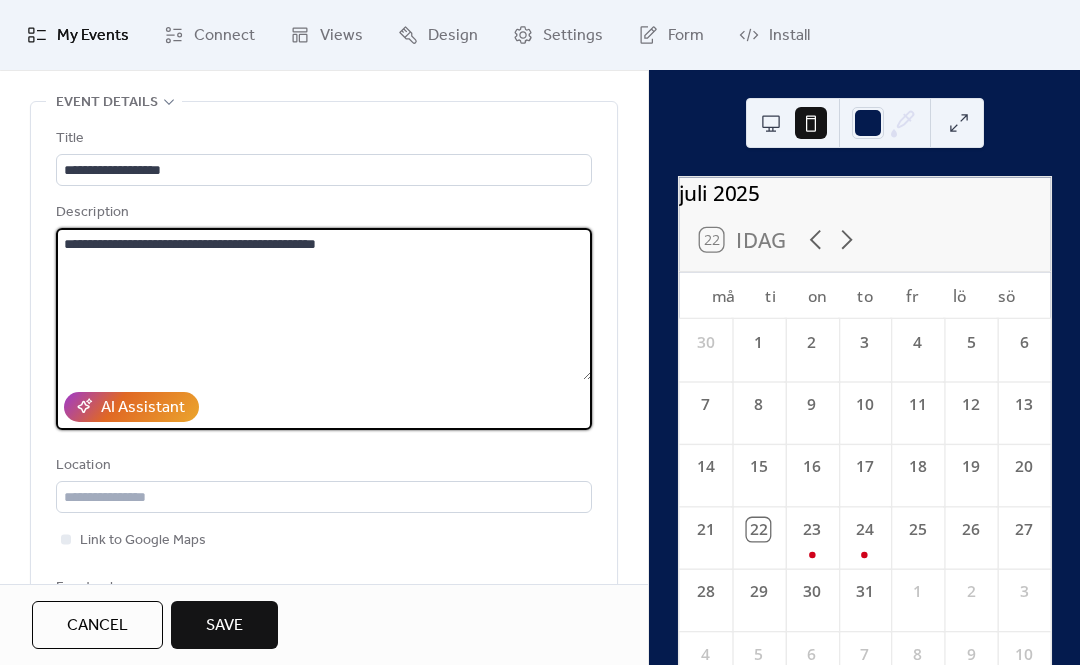 click on "**********" at bounding box center (324, 304) 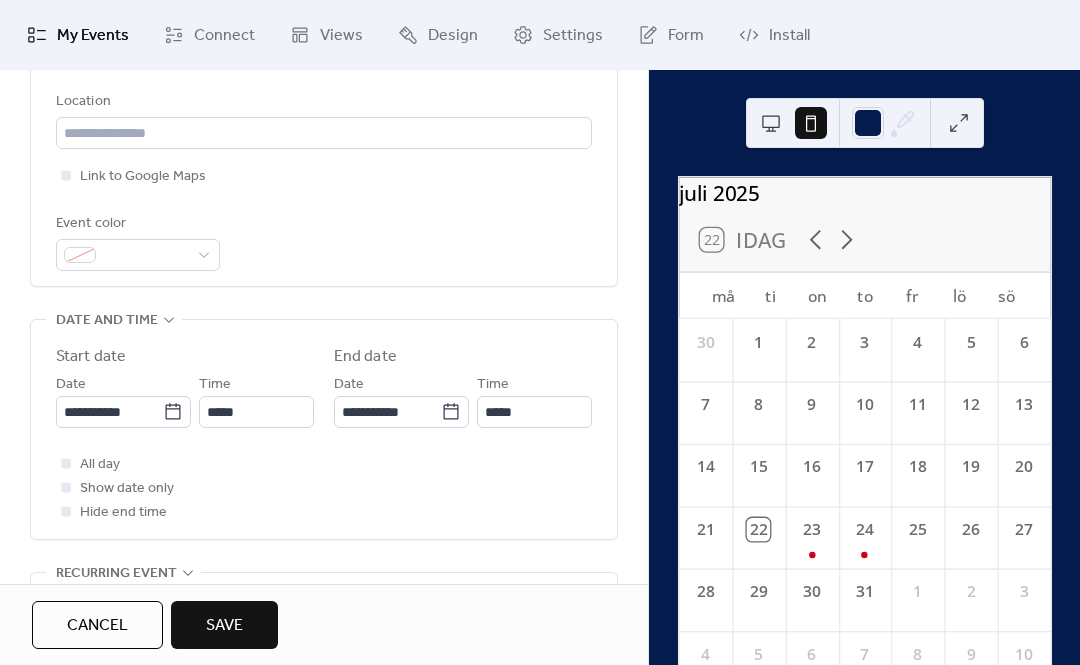 type on "**********" 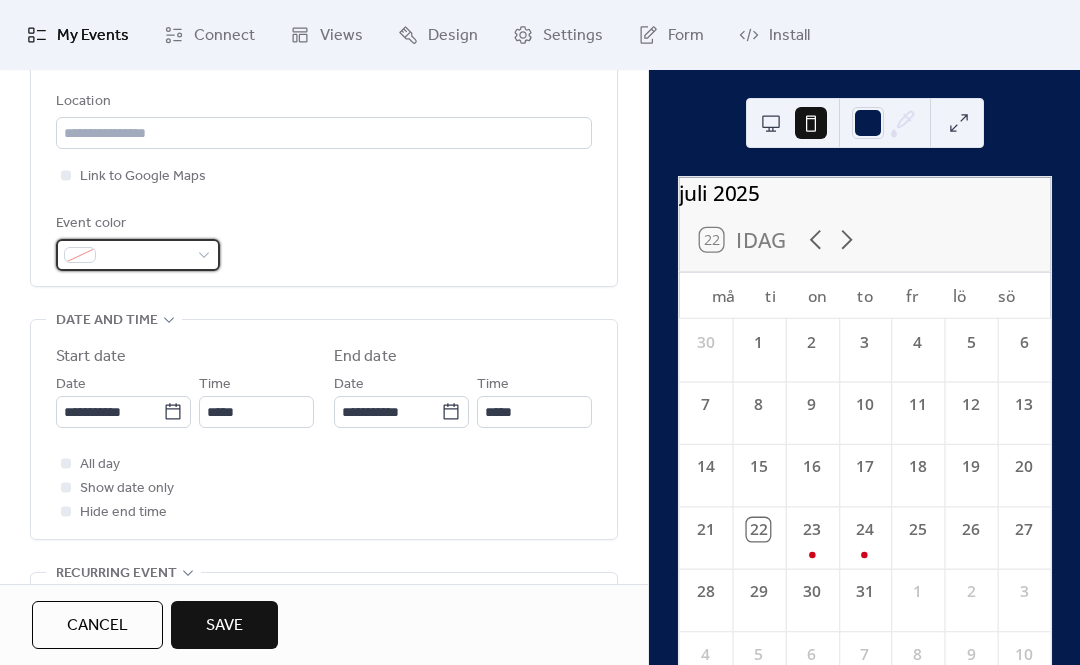 click at bounding box center [80, 255] 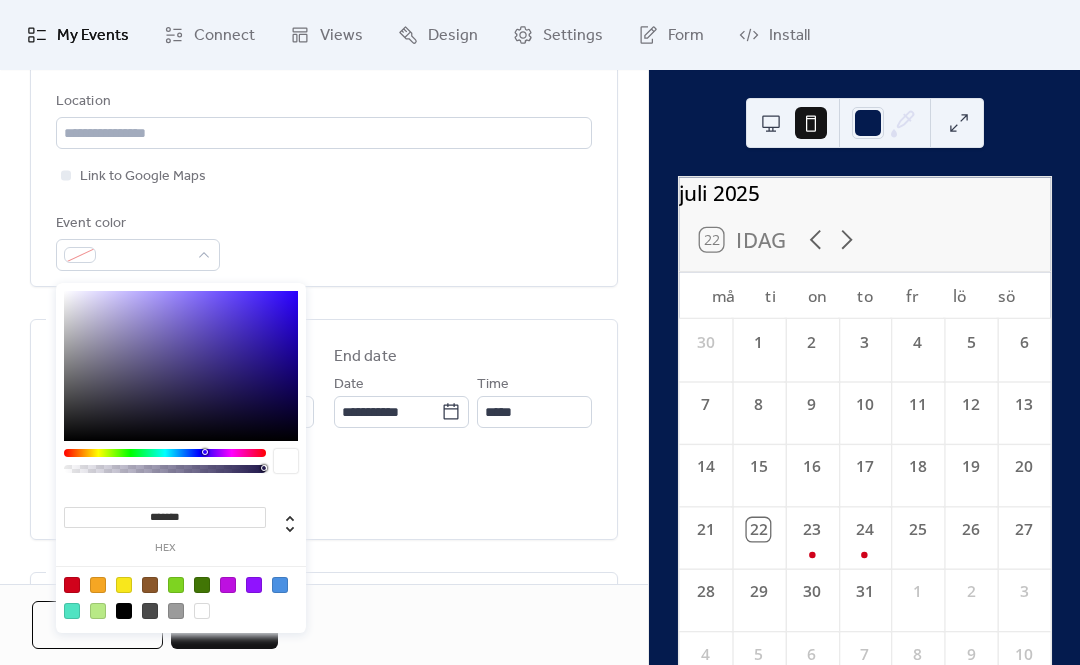 click at bounding box center (176, 585) 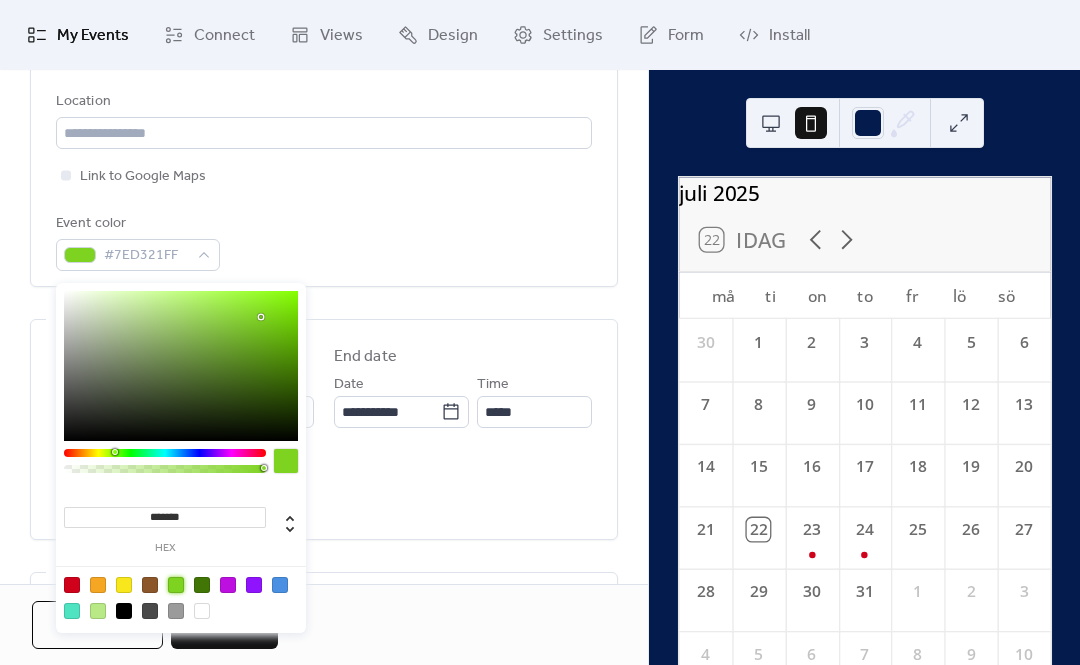 click on "**********" at bounding box center (324, 414) 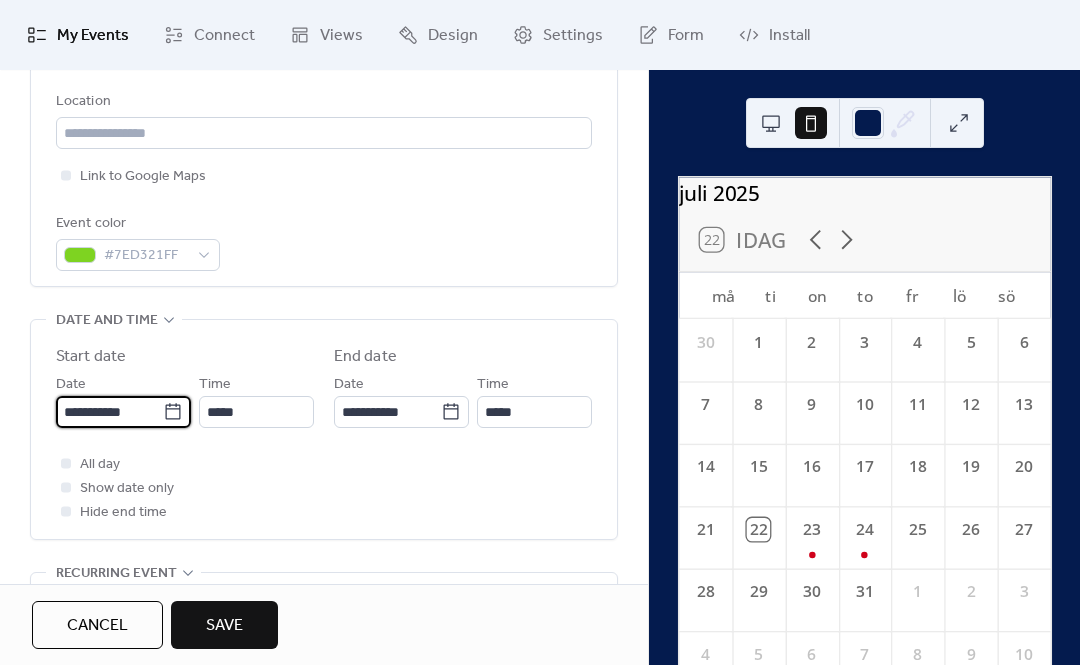 click on "**********" at bounding box center [109, 412] 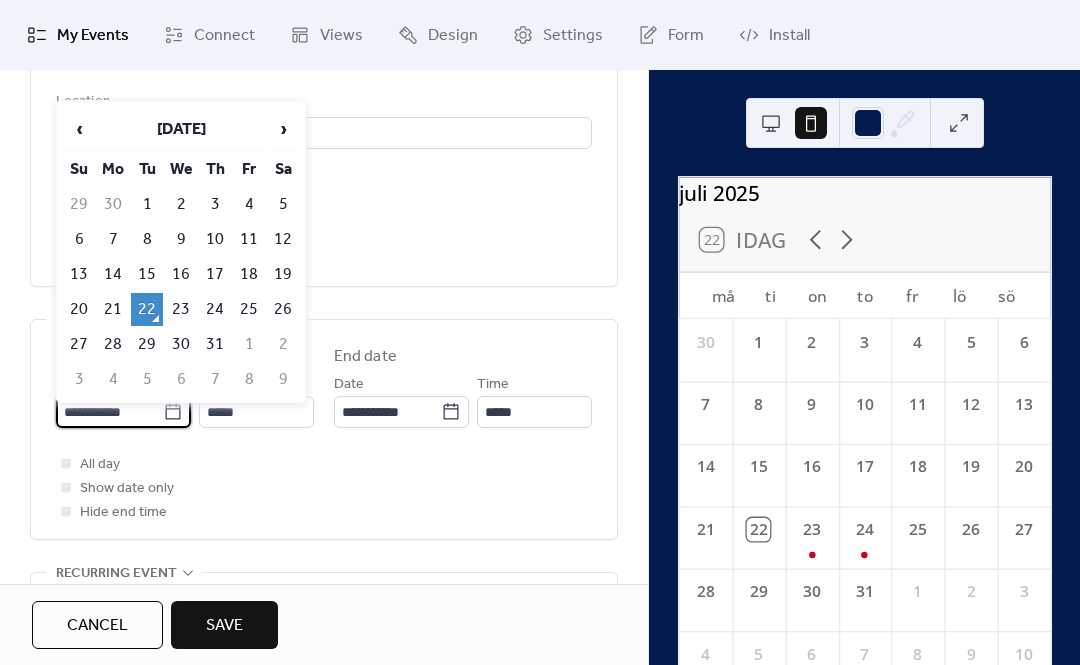 click on "24" at bounding box center [215, 309] 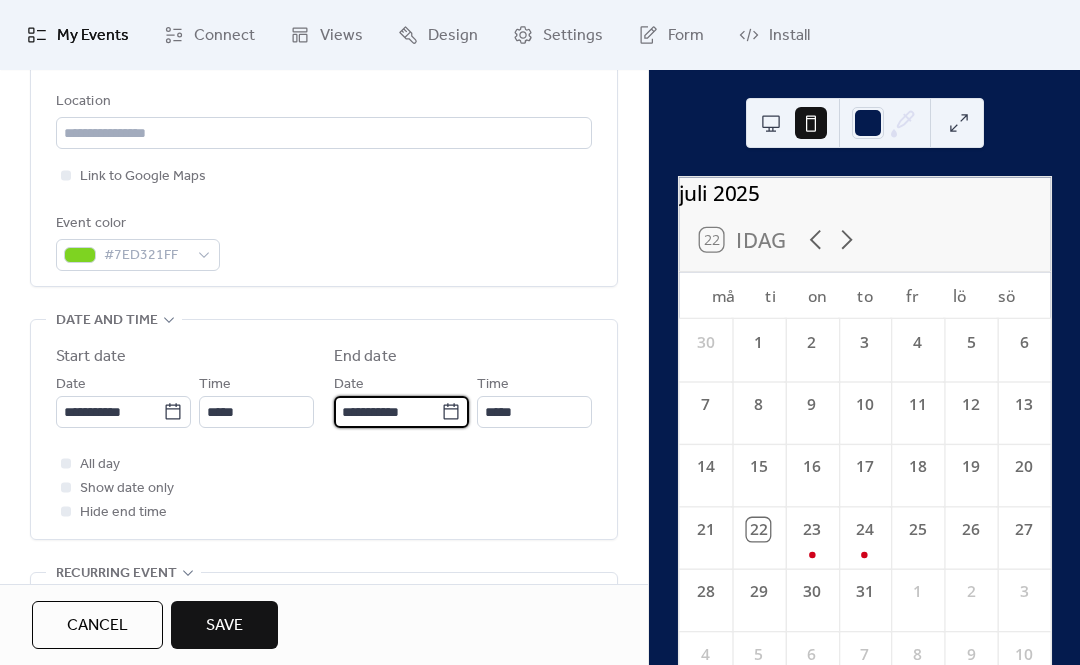click on "**********" at bounding box center [387, 412] 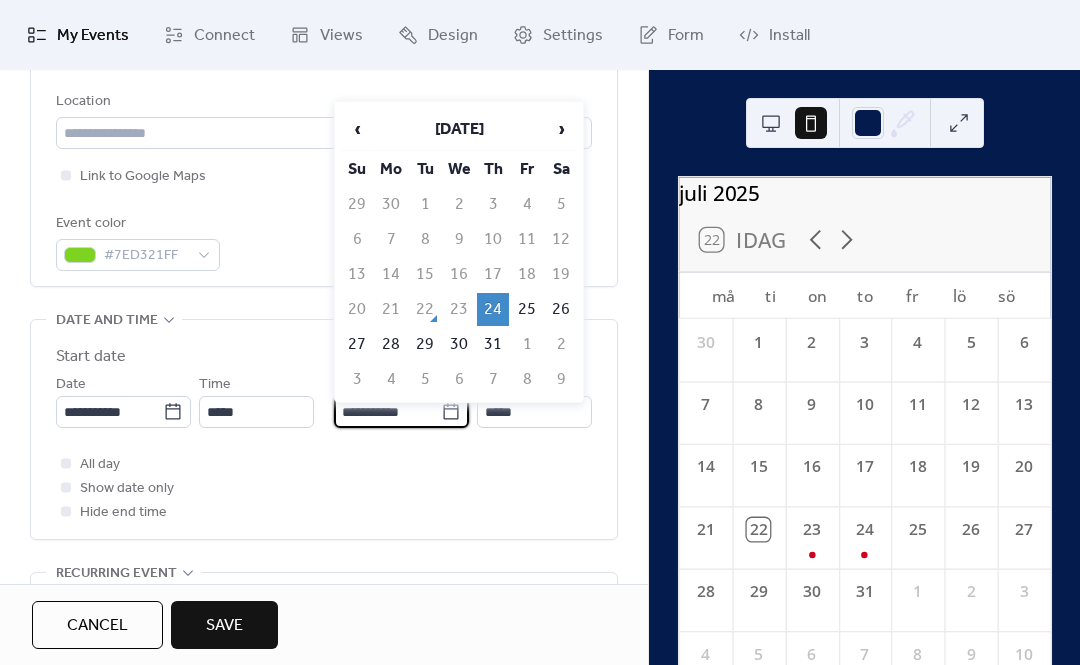 click on "All day Show date only Hide end time" at bounding box center [324, 488] 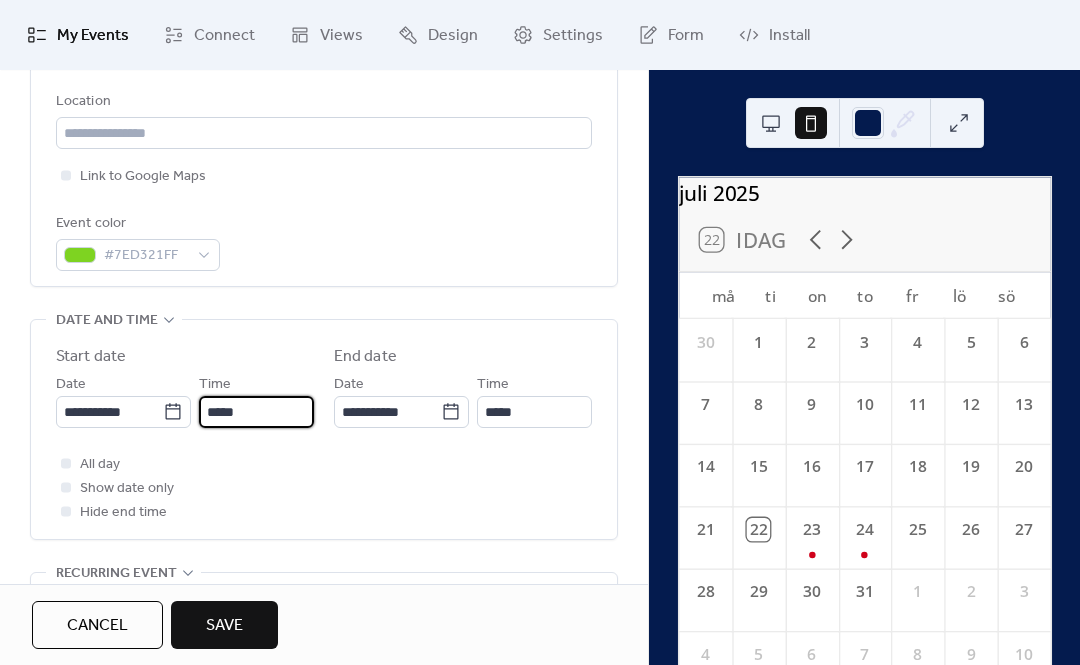 click on "*****" at bounding box center [256, 412] 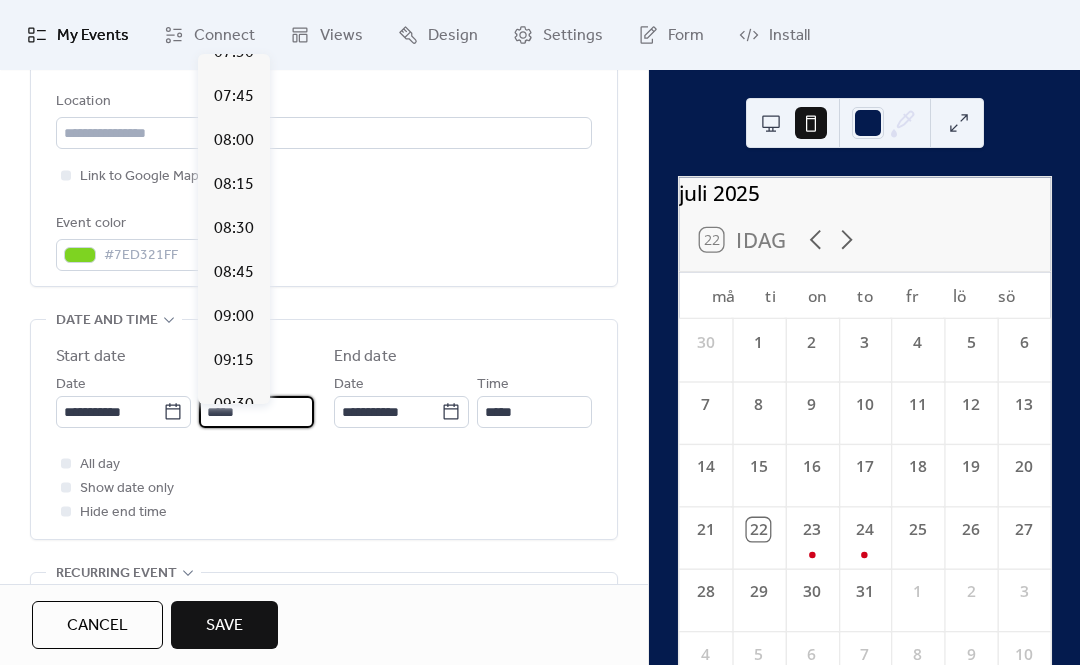 scroll, scrollTop: 1344, scrollLeft: 0, axis: vertical 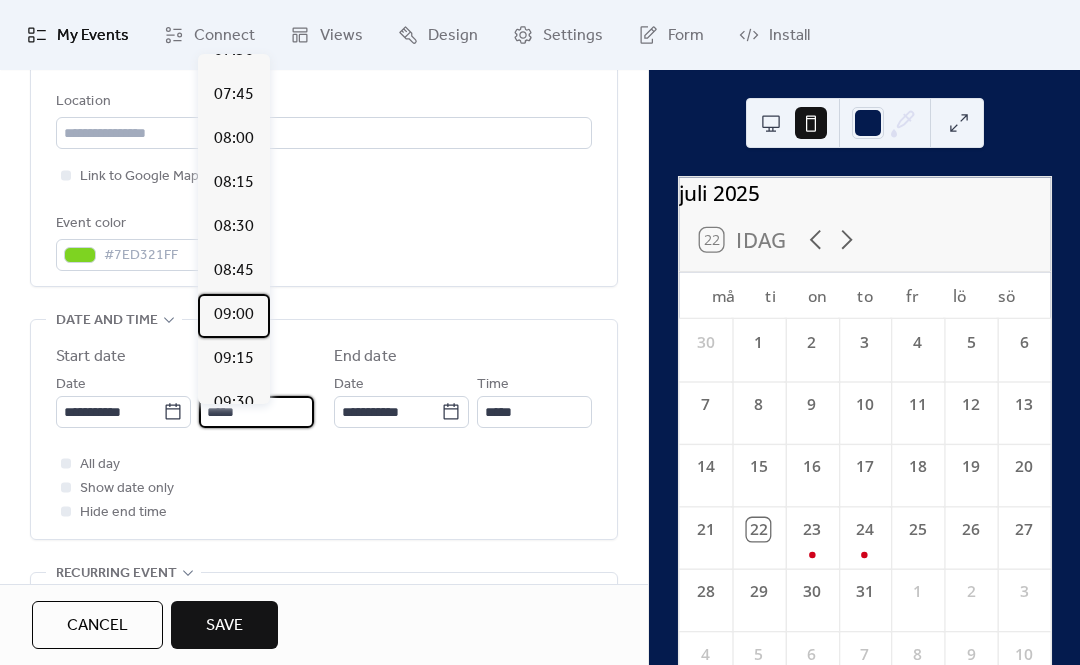 click on "09:00" at bounding box center [234, 315] 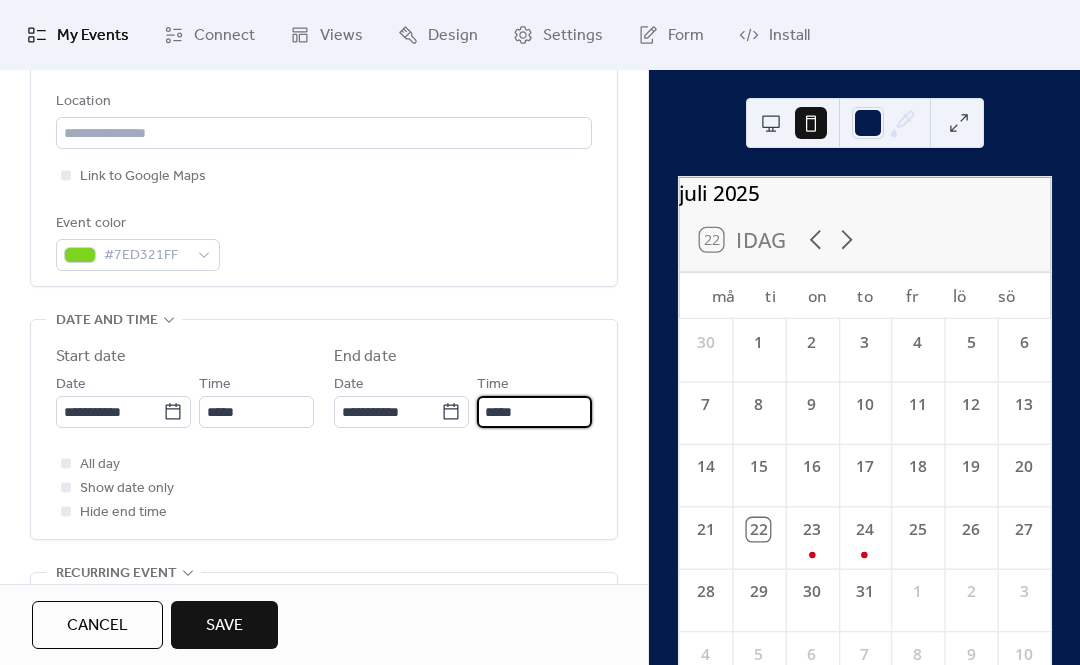 click on "*****" at bounding box center [534, 412] 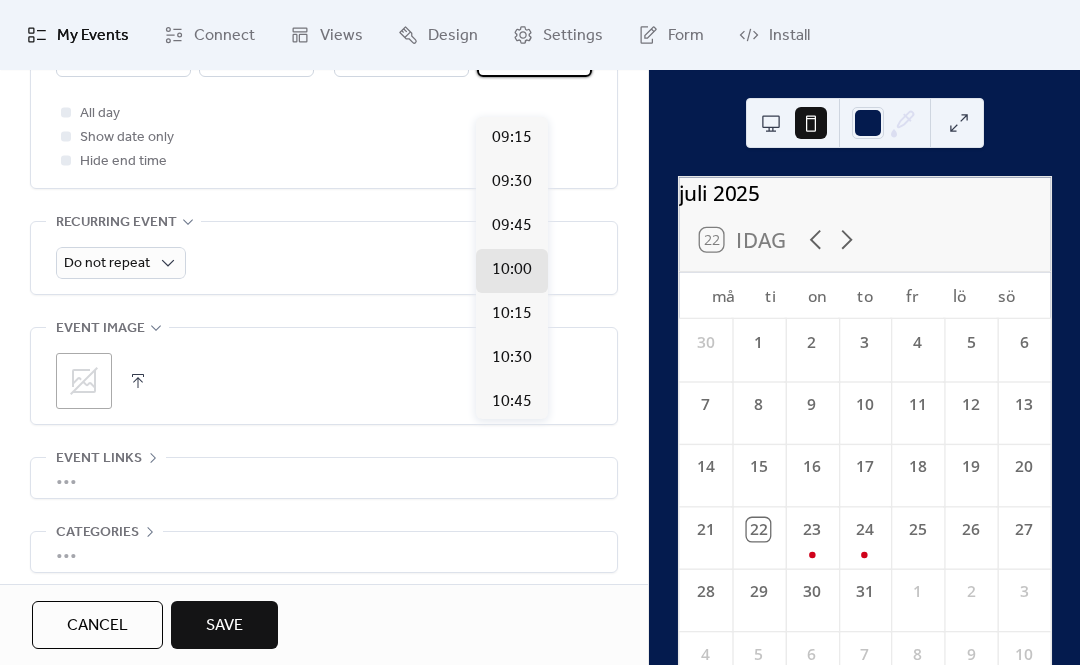 scroll, scrollTop: 739, scrollLeft: 0, axis: vertical 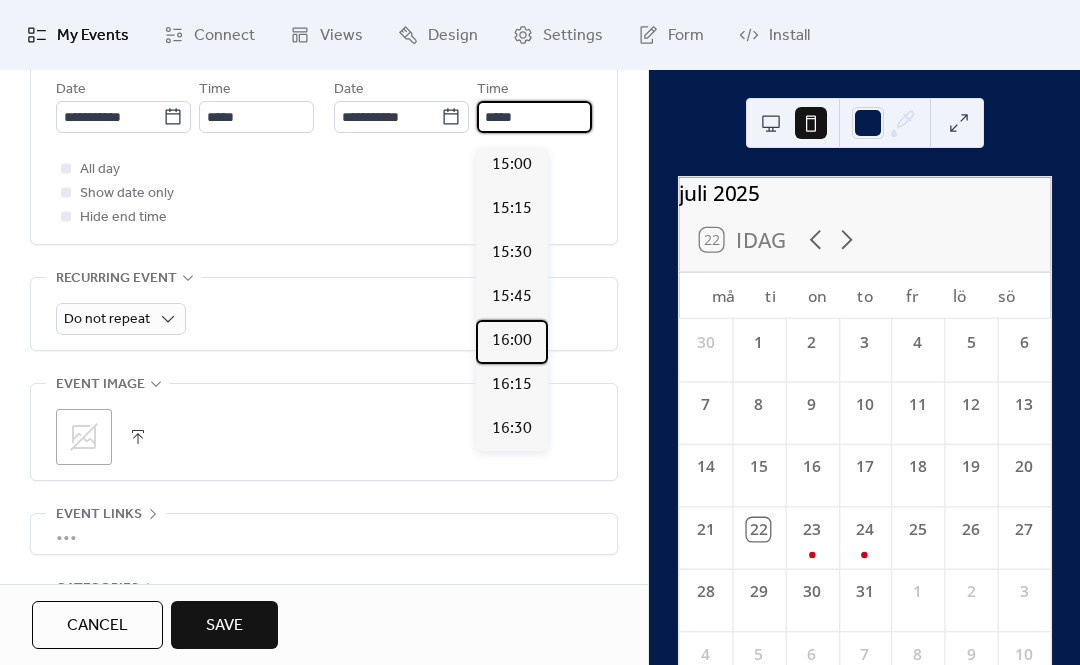 click on "16:00" at bounding box center (512, 341) 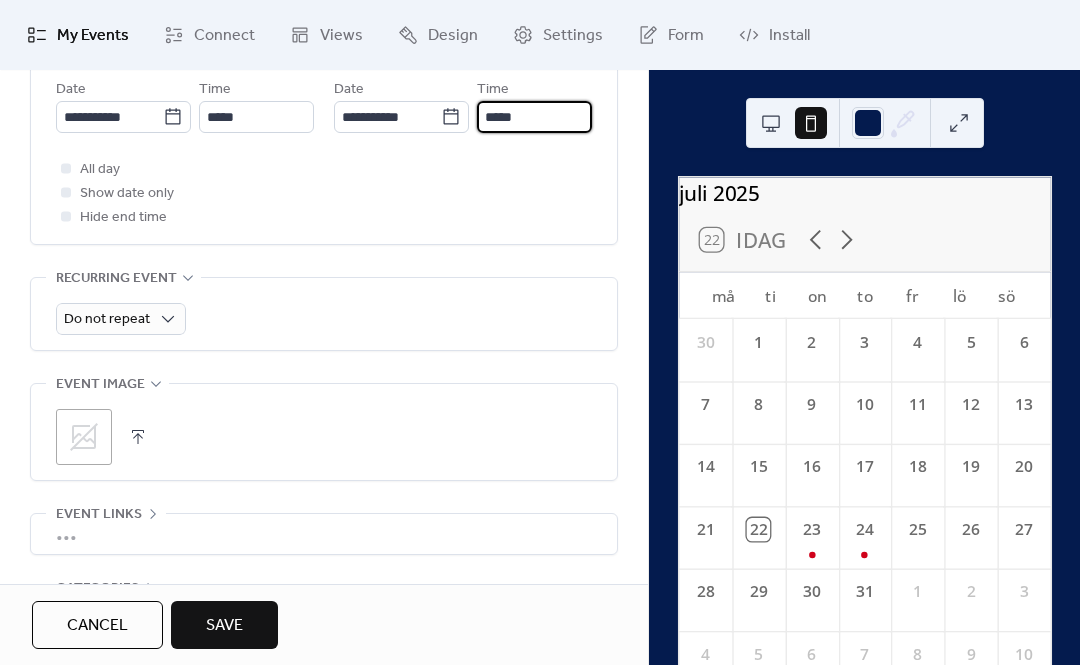 click on "*****" at bounding box center [534, 117] 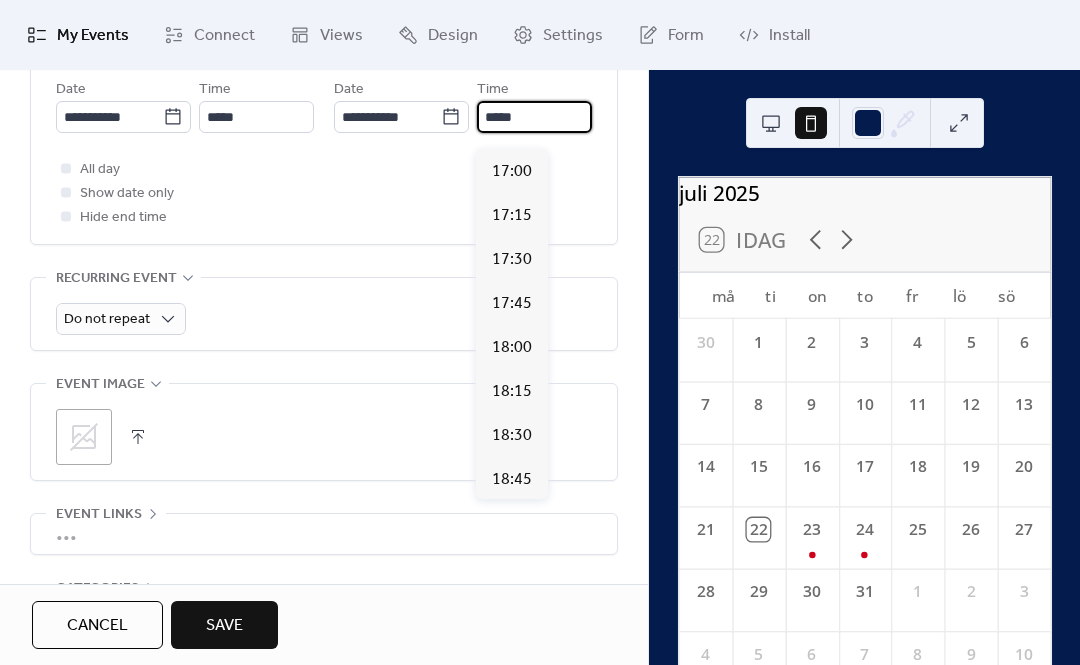 scroll, scrollTop: 1352, scrollLeft: 0, axis: vertical 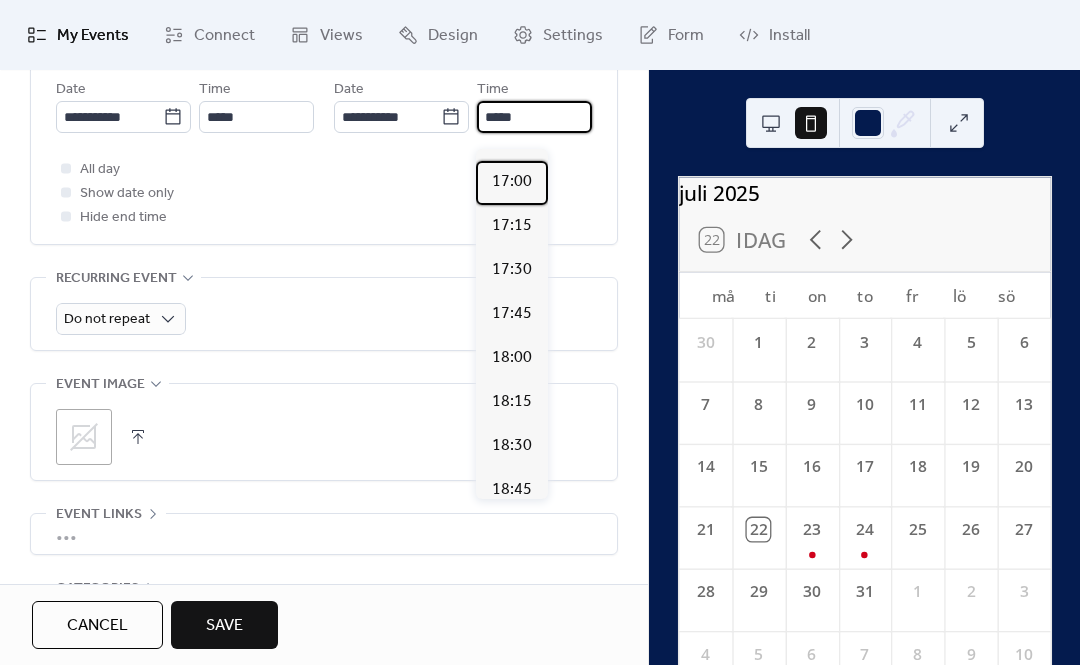 click on "17:00" at bounding box center (512, 182) 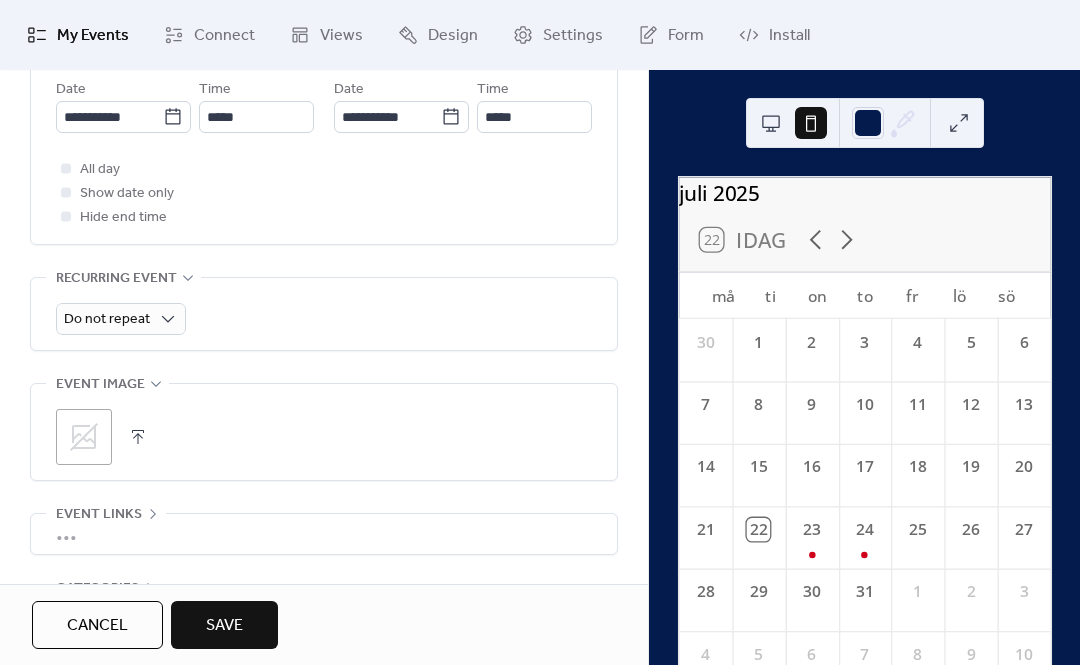 type on "*****" 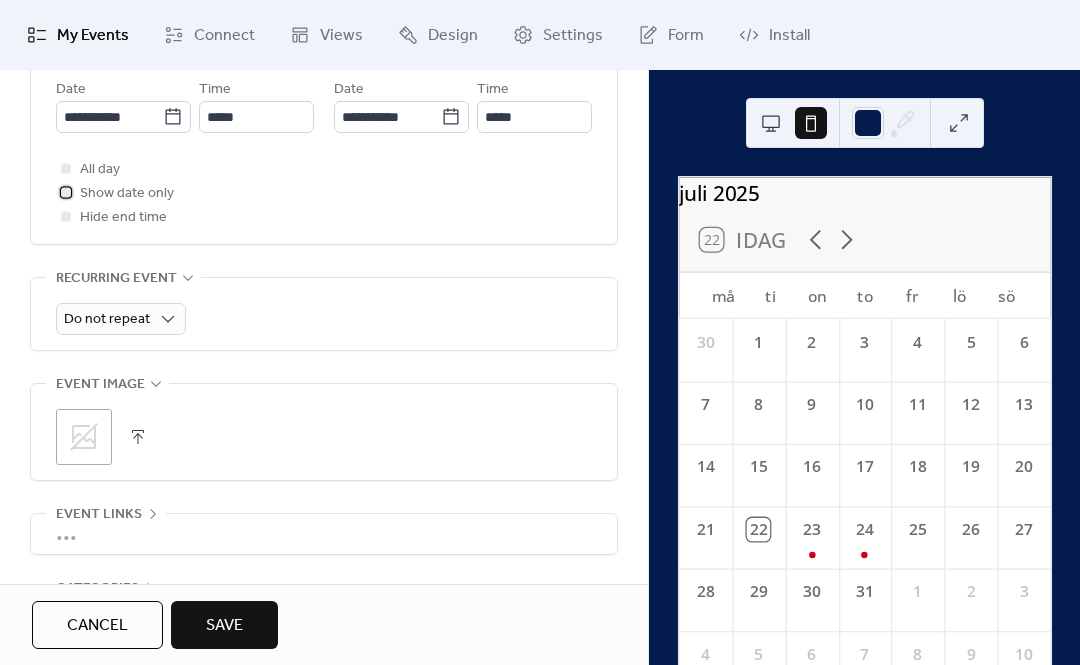 click at bounding box center (66, 192) 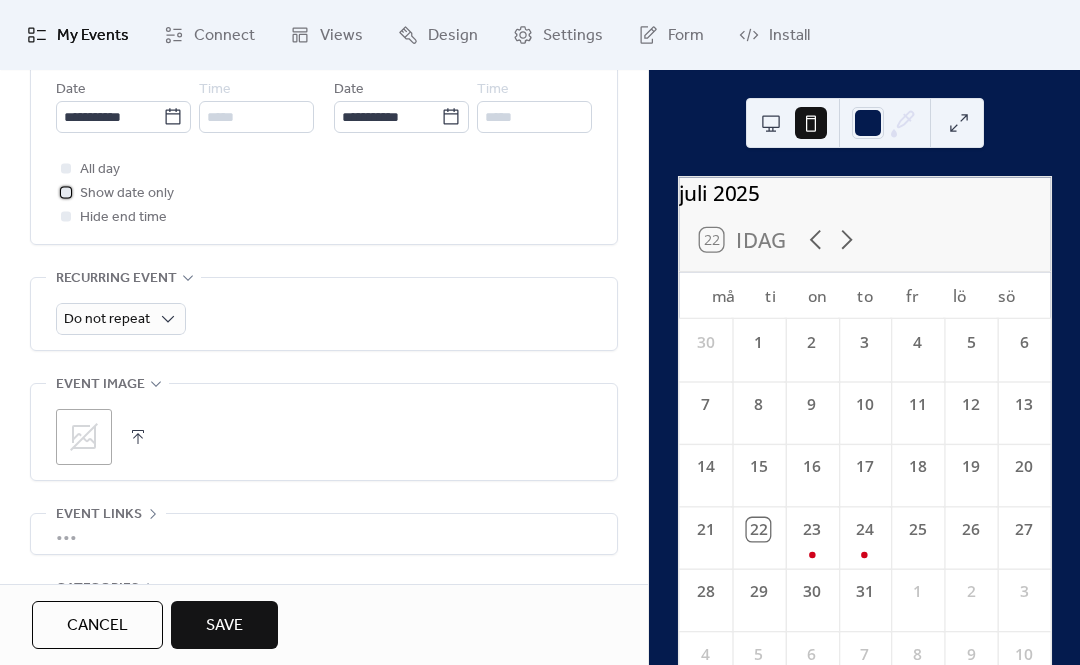 click at bounding box center (66, 192) 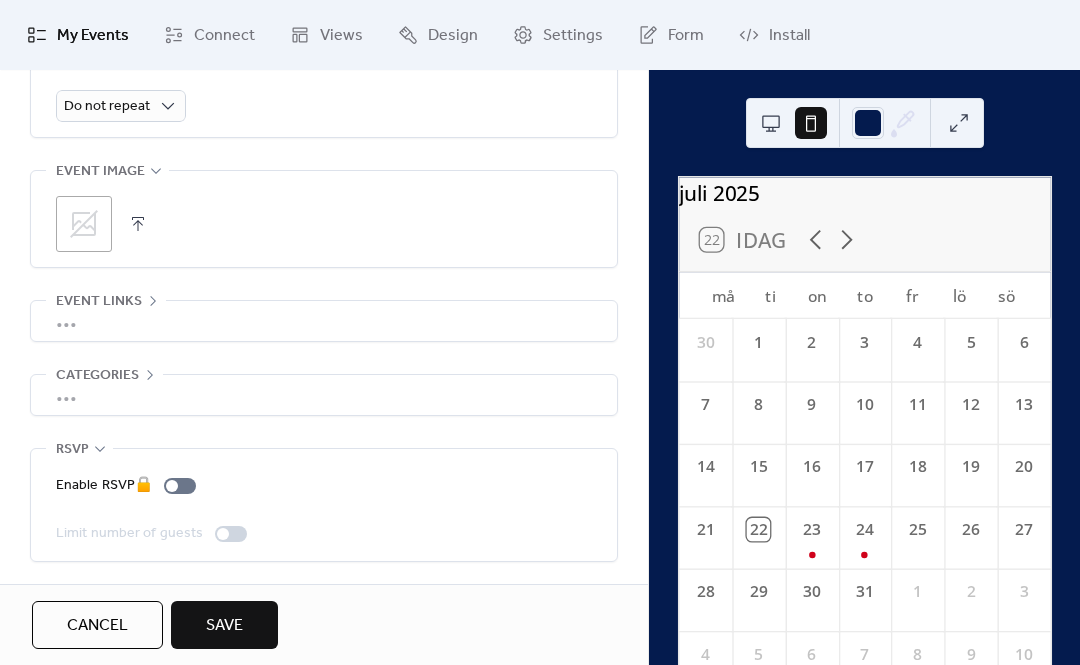 scroll, scrollTop: 968, scrollLeft: 0, axis: vertical 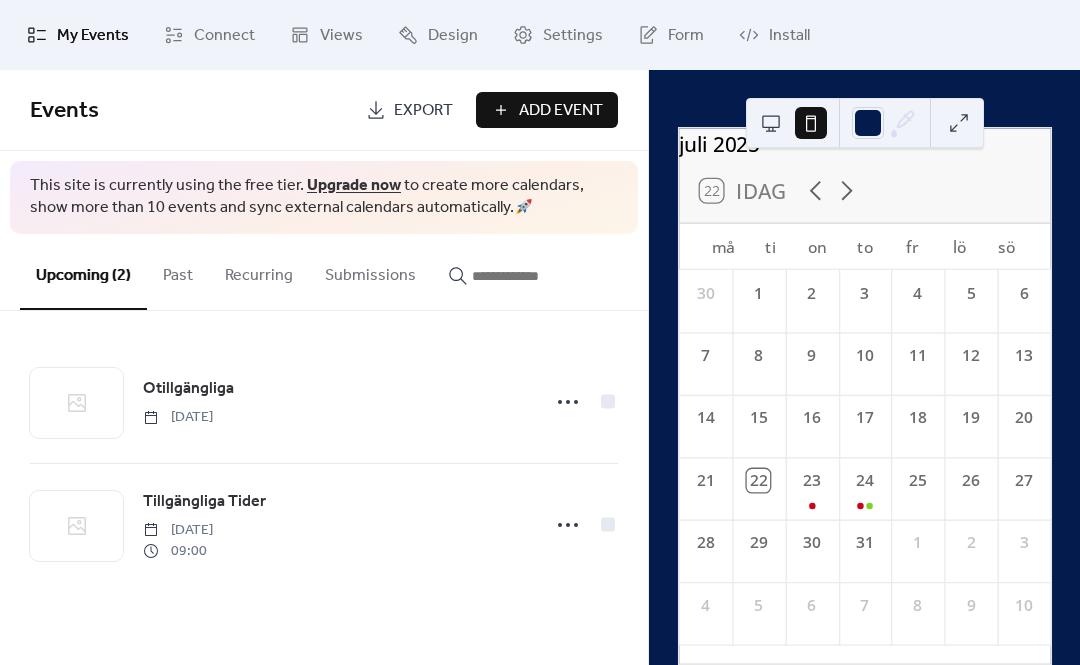 click on "24" at bounding box center (864, 488) 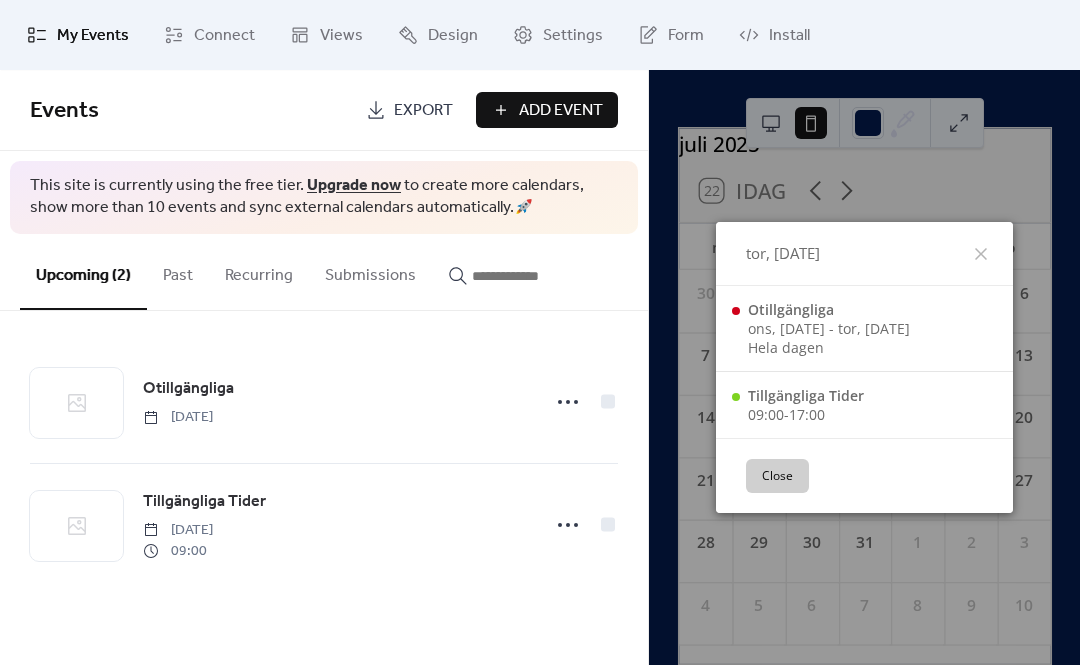 click on "Close" at bounding box center [777, 476] 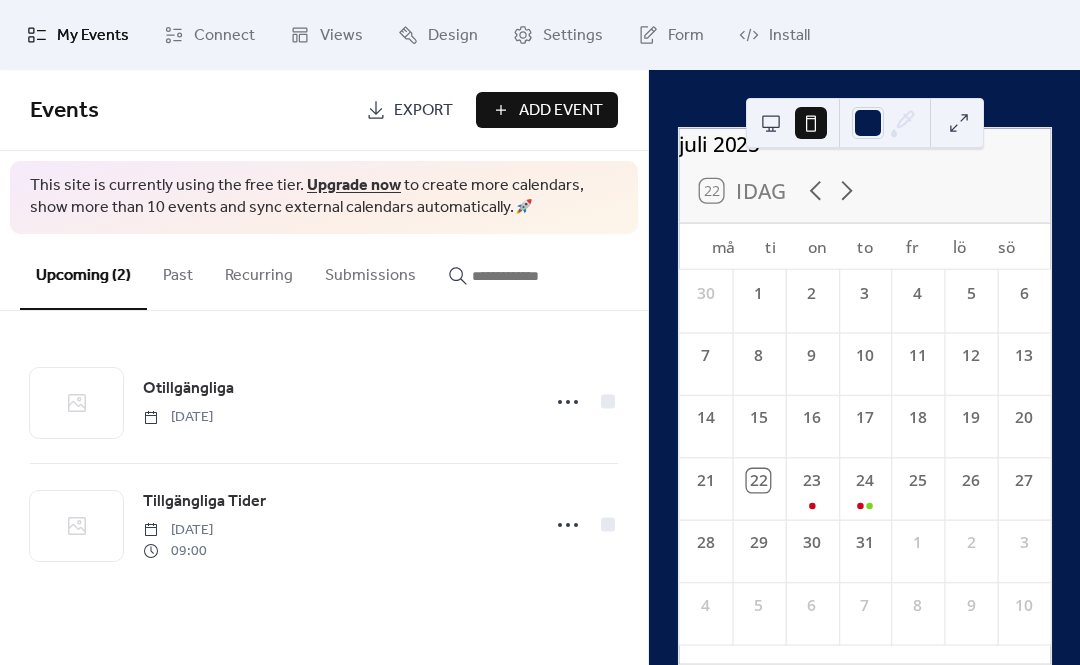 click 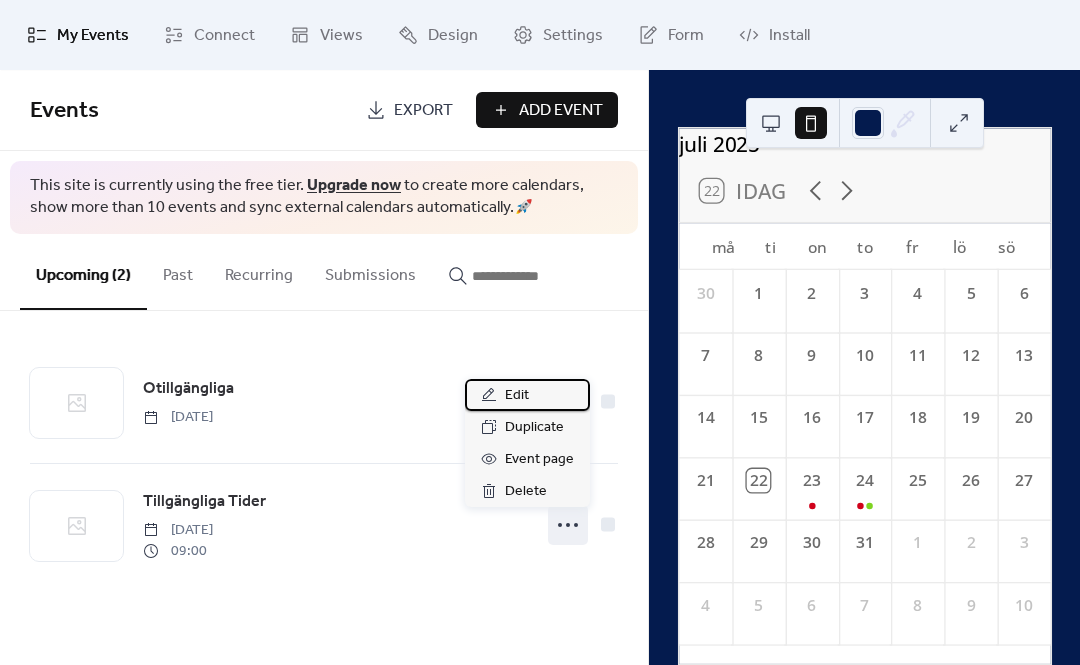 click on "Edit" at bounding box center [527, 395] 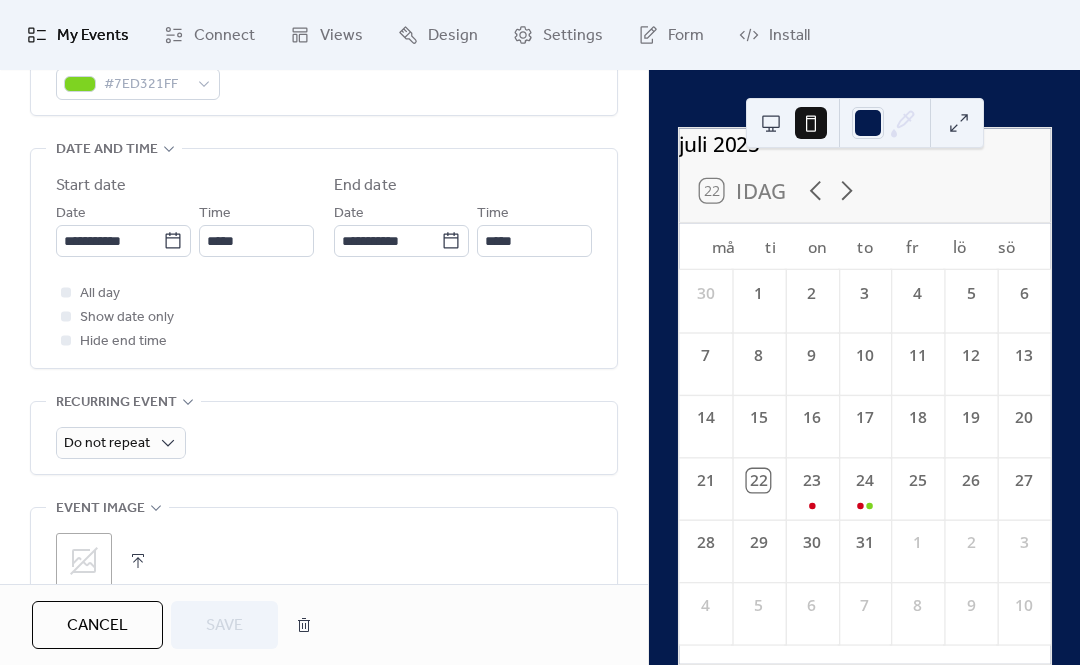 scroll, scrollTop: 606, scrollLeft: 0, axis: vertical 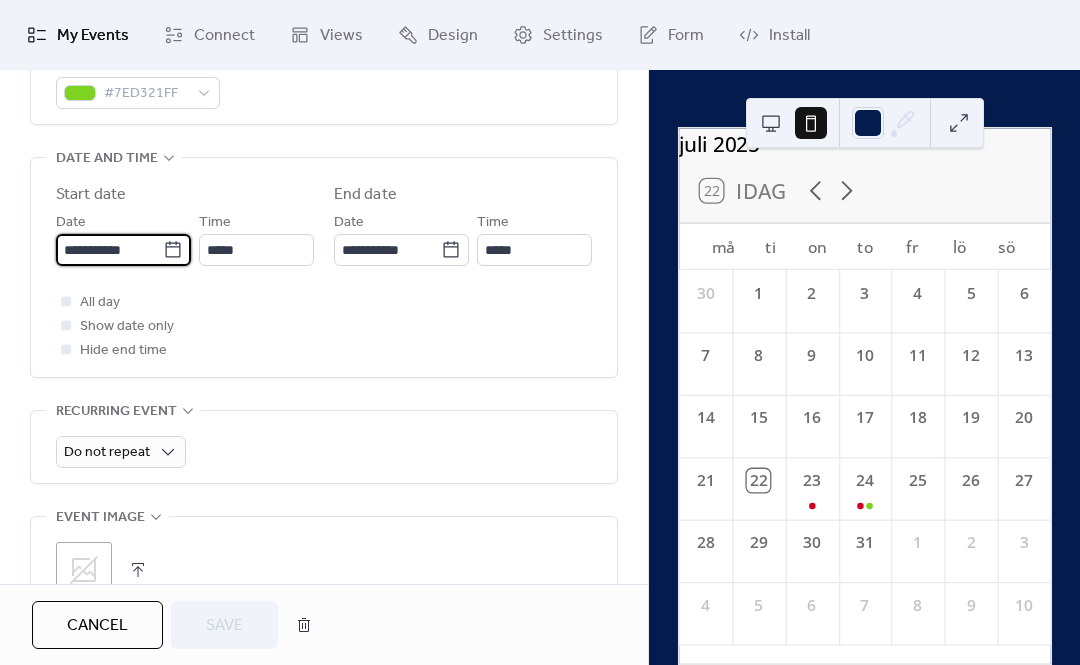 click on "**********" at bounding box center [109, 250] 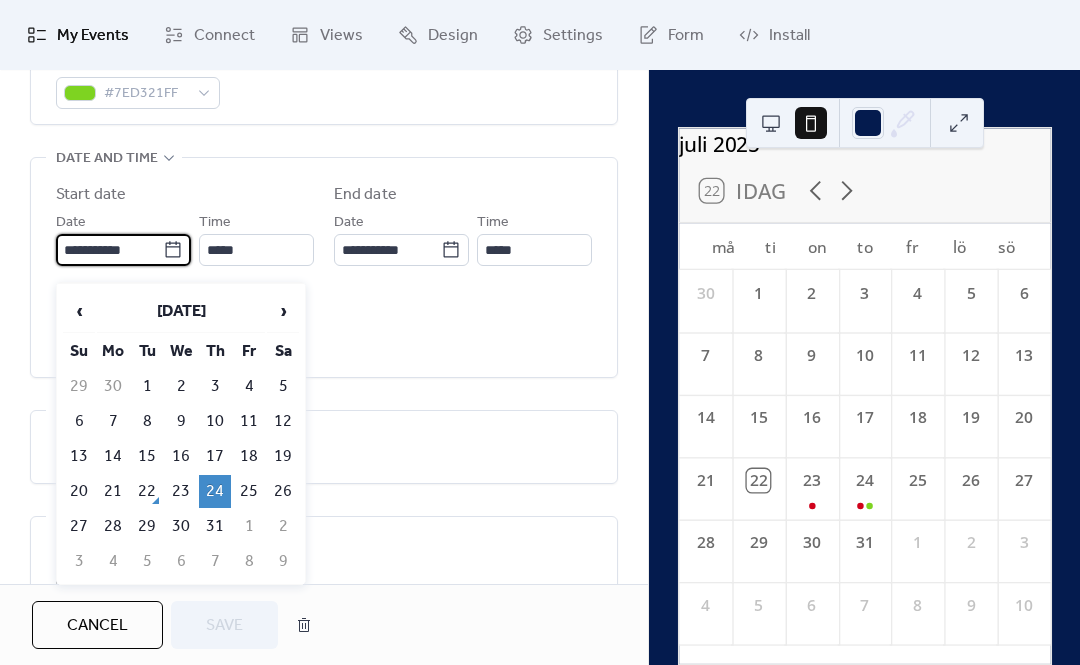 click on "25" at bounding box center [249, 491] 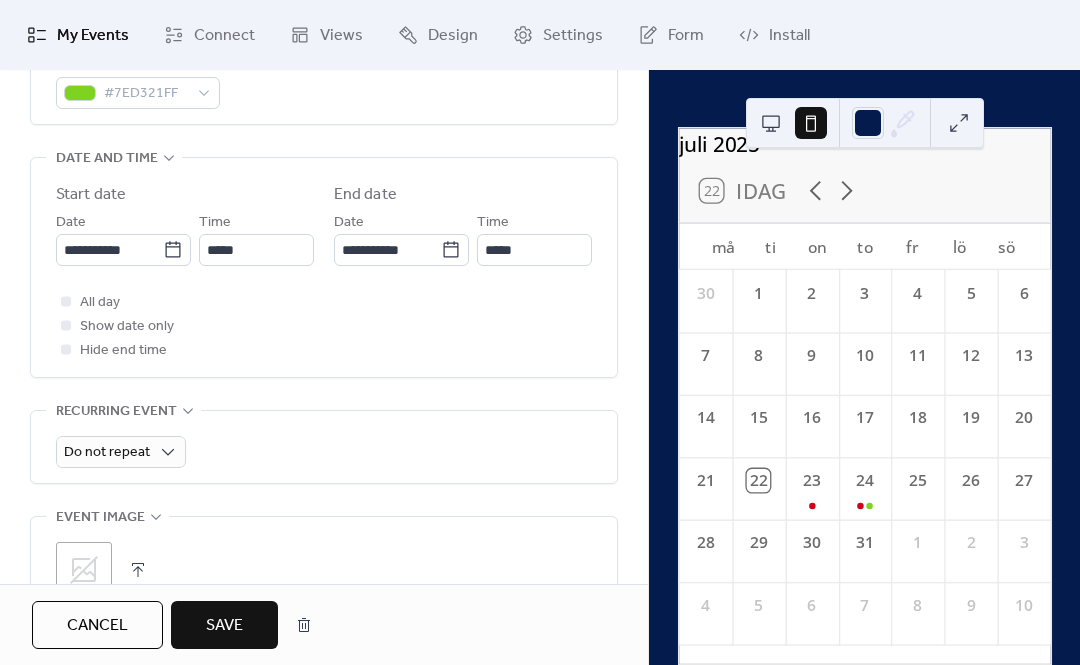 click on "Save" at bounding box center [224, 626] 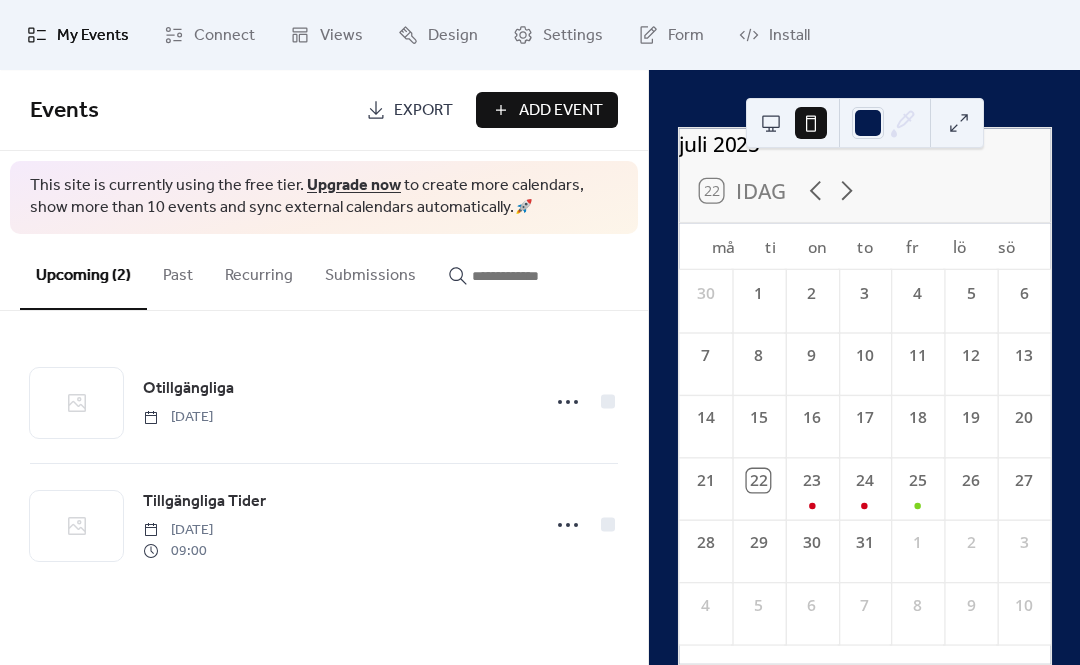 click on "Install" at bounding box center [774, 35] 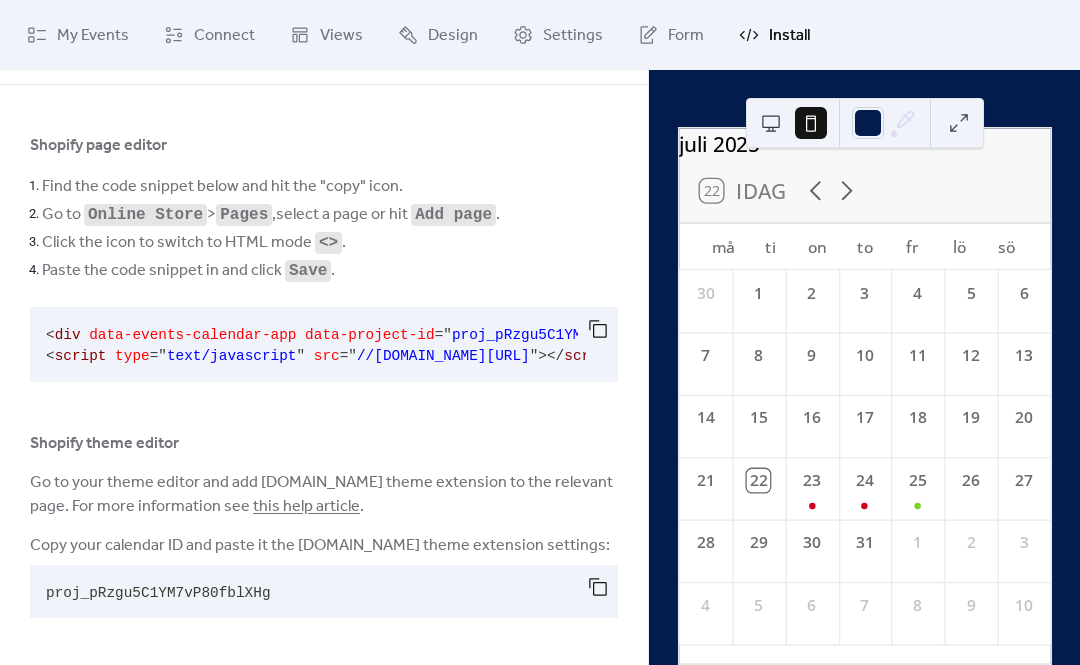 scroll, scrollTop: 65, scrollLeft: 0, axis: vertical 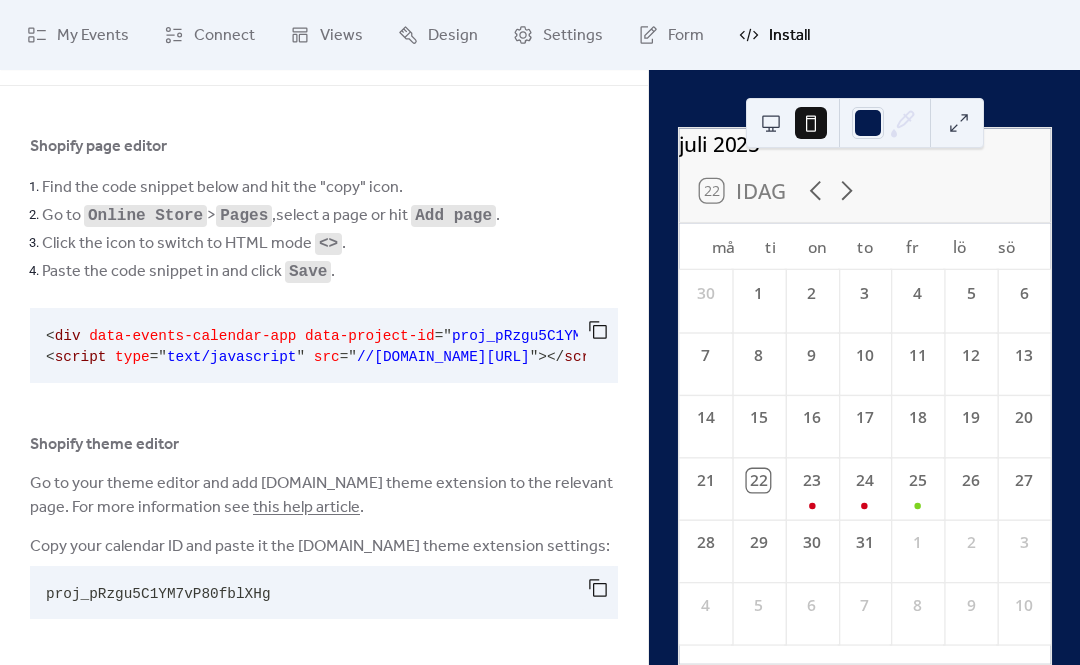 click at bounding box center [598, 588] 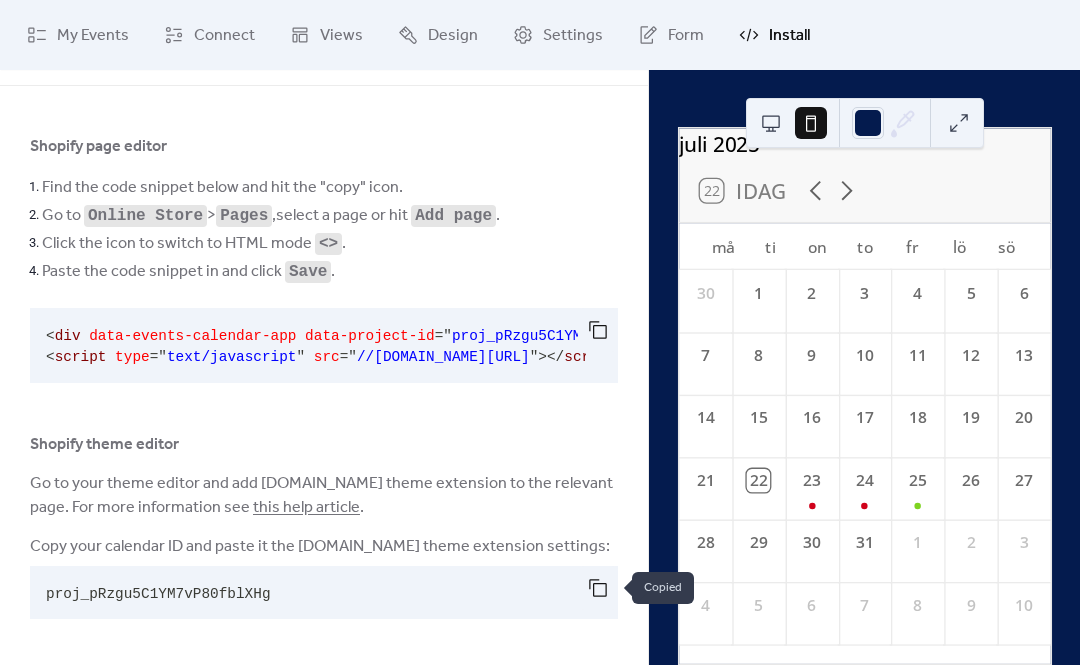 click at bounding box center [598, 588] 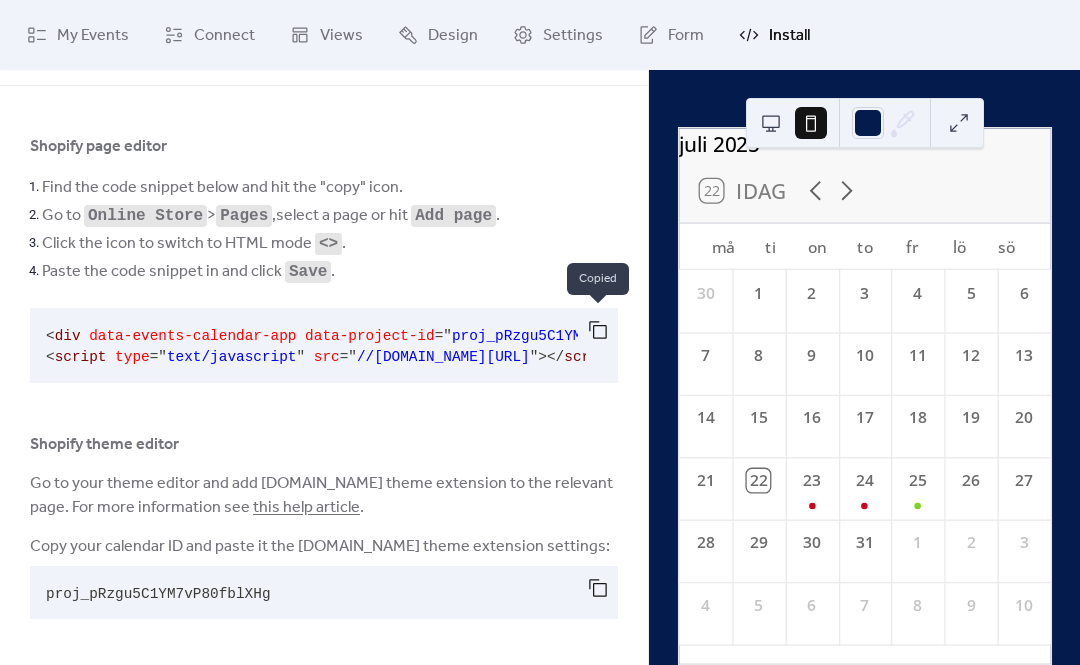 click at bounding box center [598, 588] 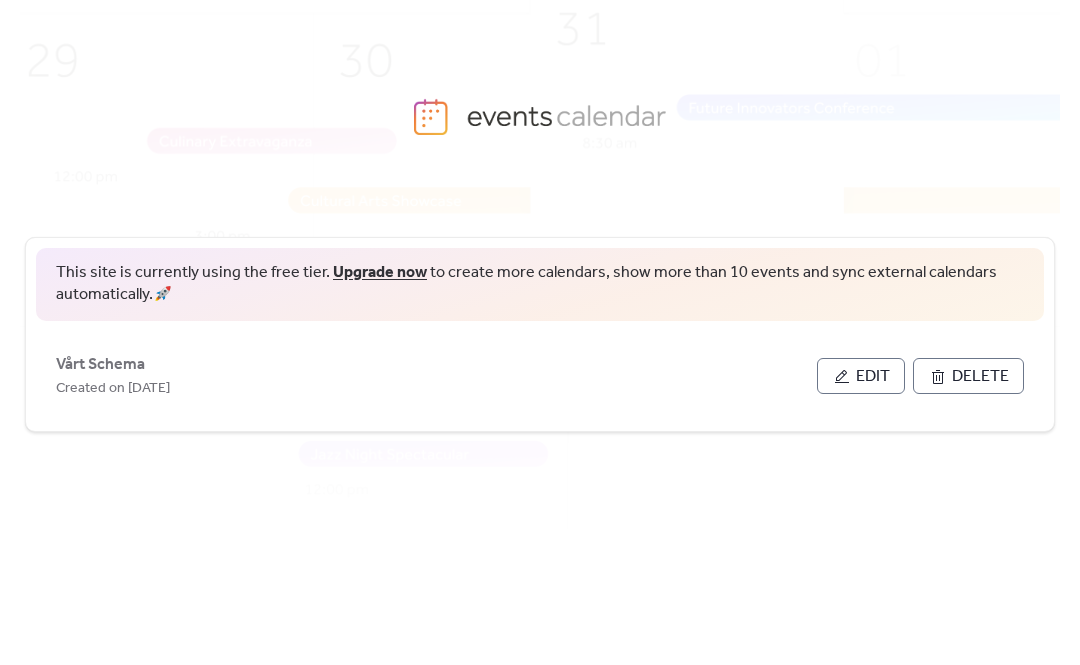 scroll, scrollTop: 0, scrollLeft: 0, axis: both 